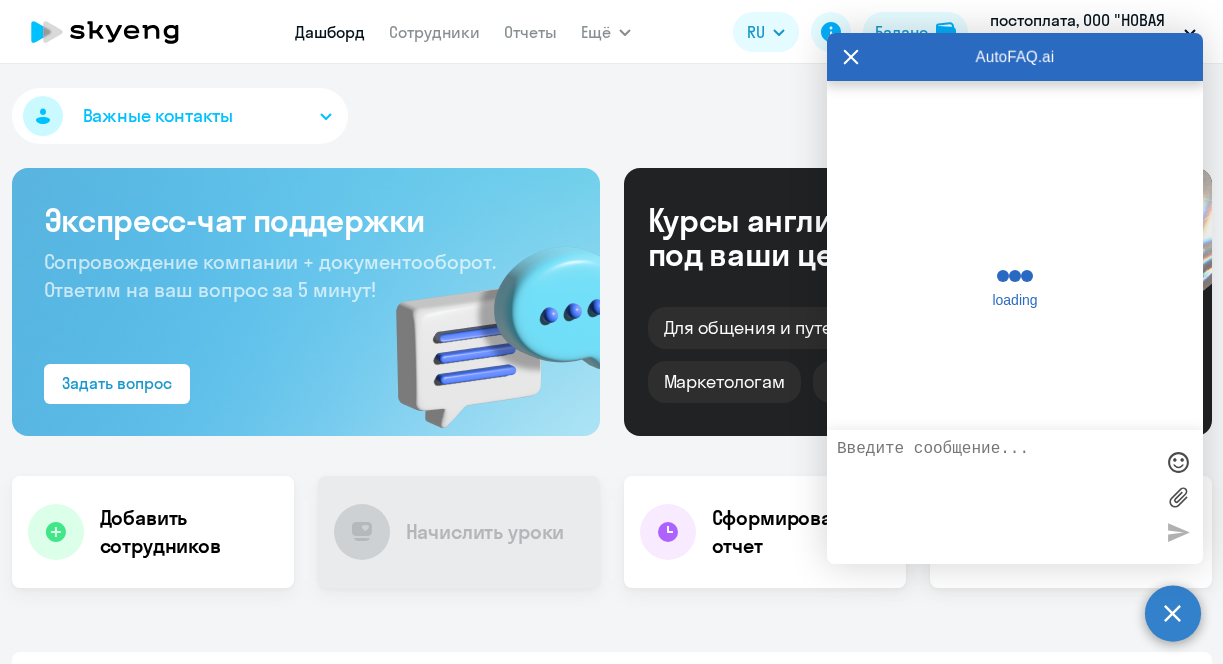 select on "30" 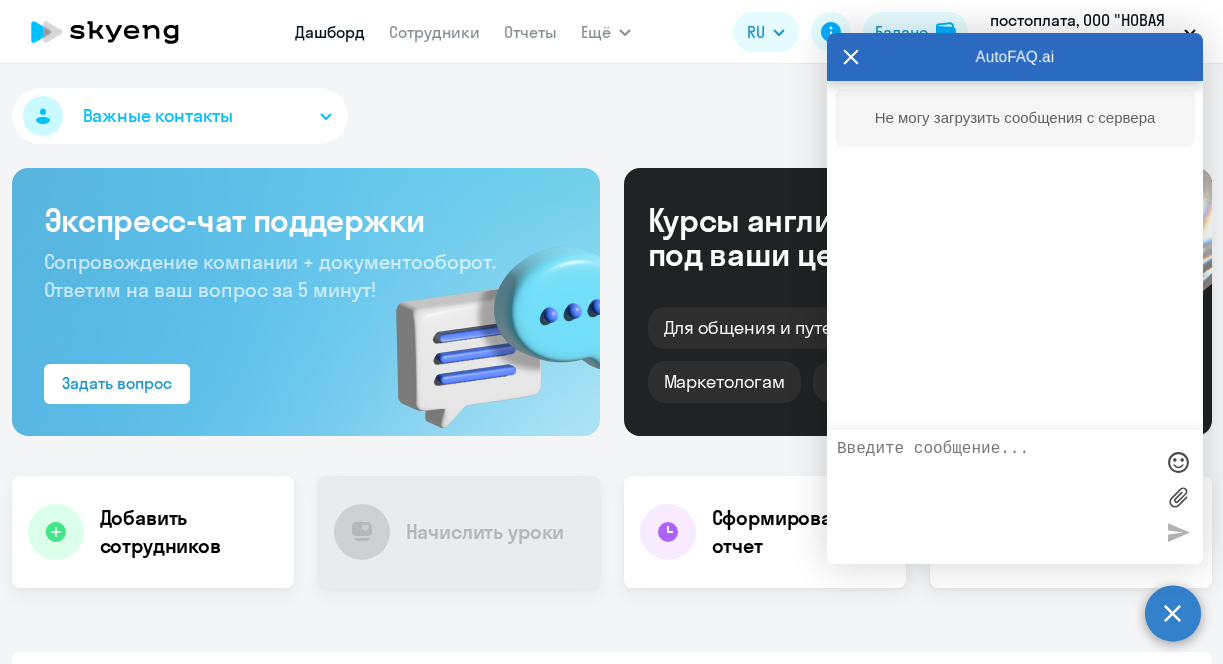 click on "Не могу загрузить сообщения с сервера" at bounding box center (1015, 255) 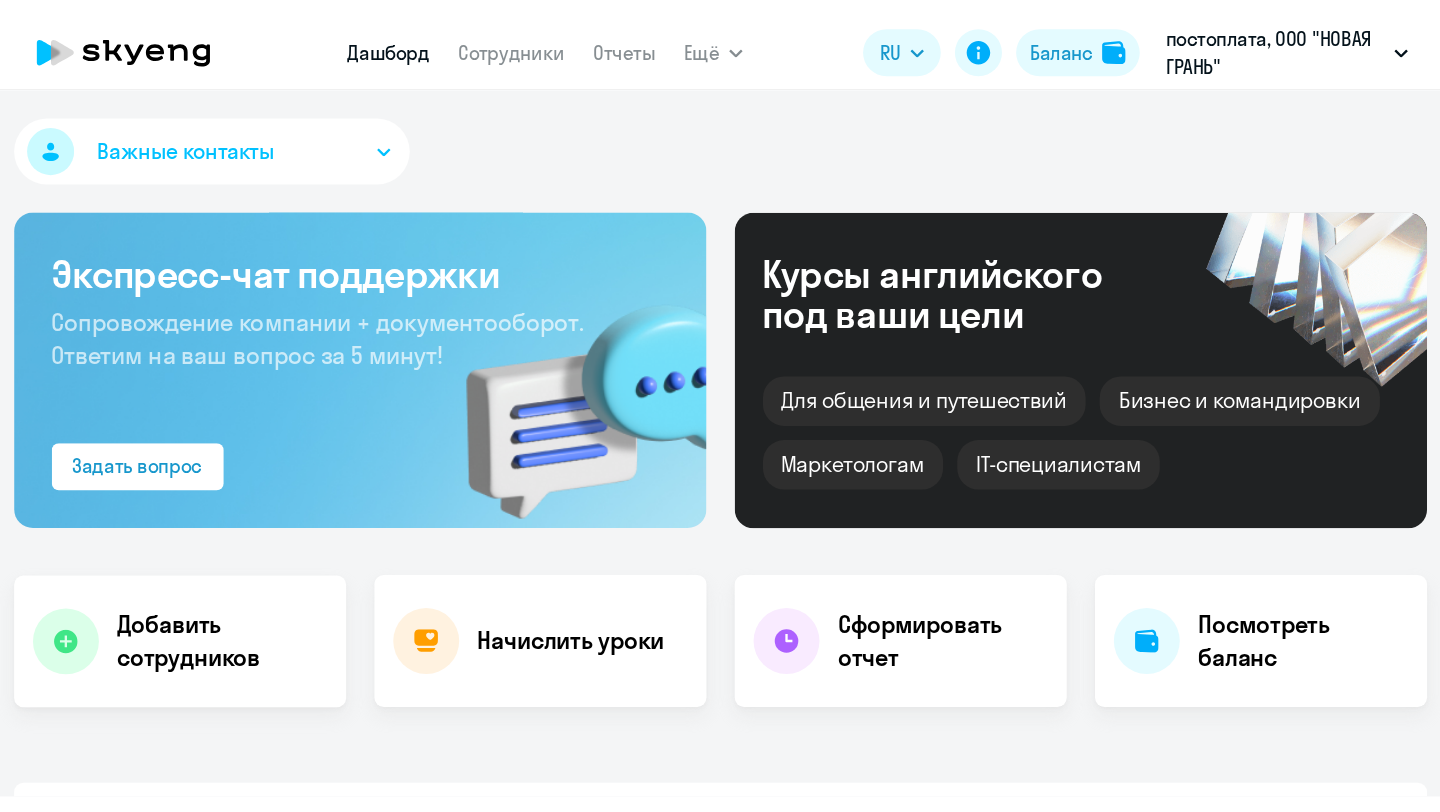 scroll, scrollTop: 0, scrollLeft: 0, axis: both 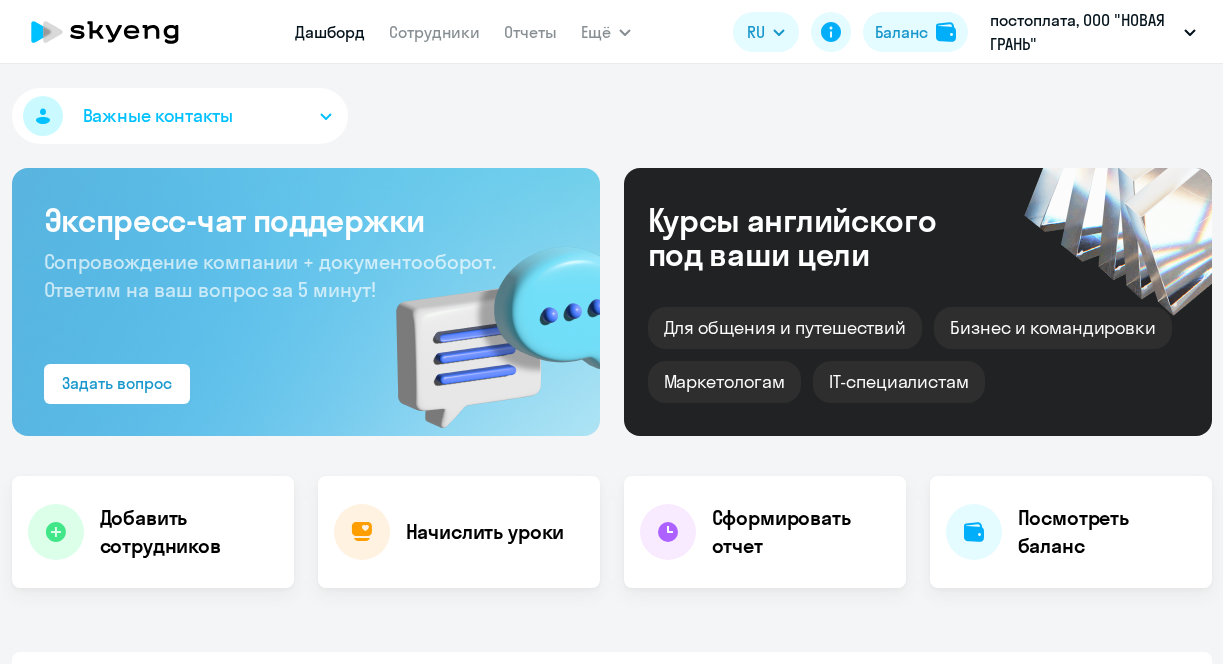 select on "30" 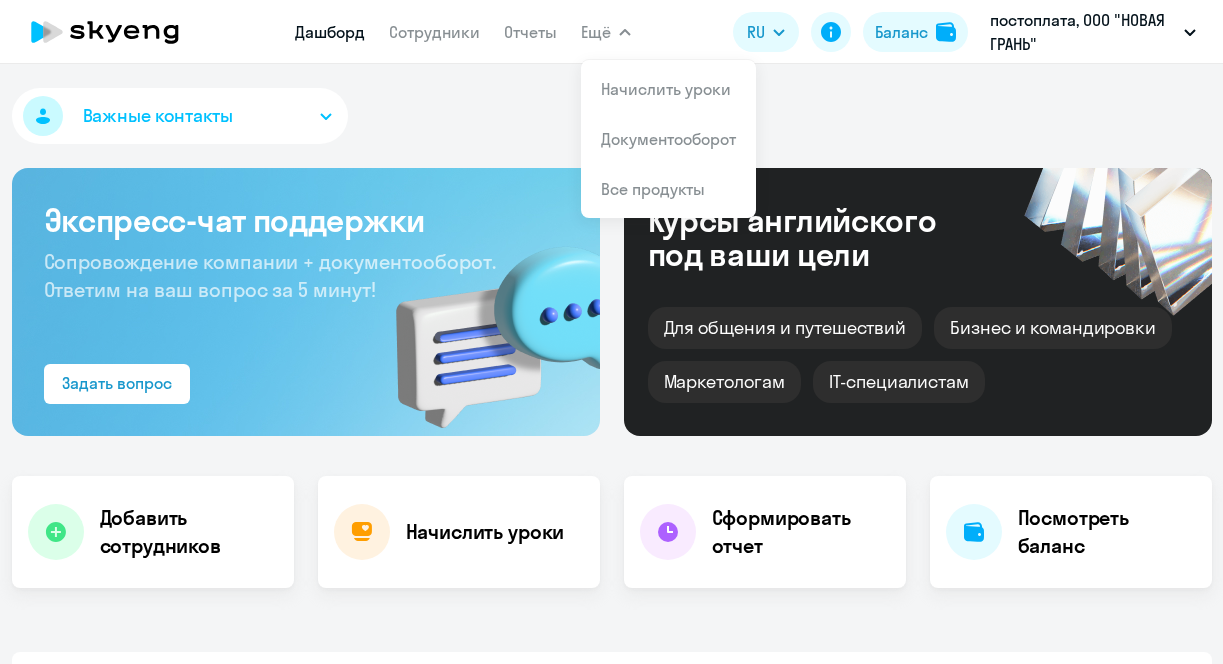 click on "Ещё" at bounding box center (596, 32) 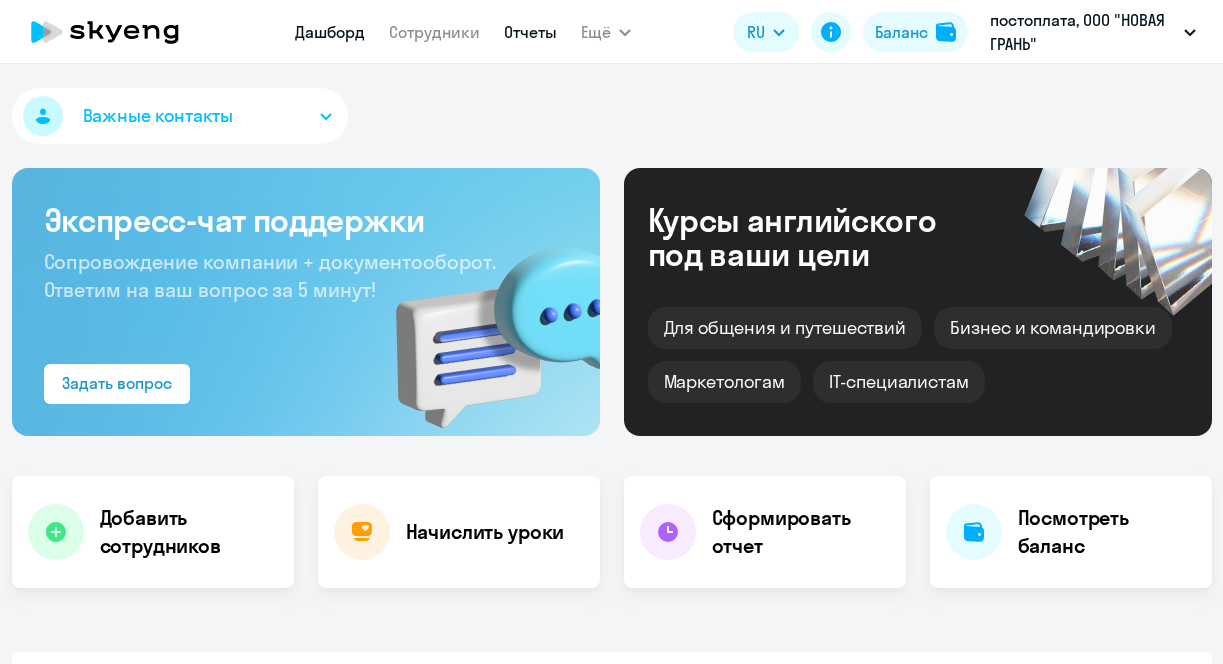 click on "Отчеты" at bounding box center (530, 32) 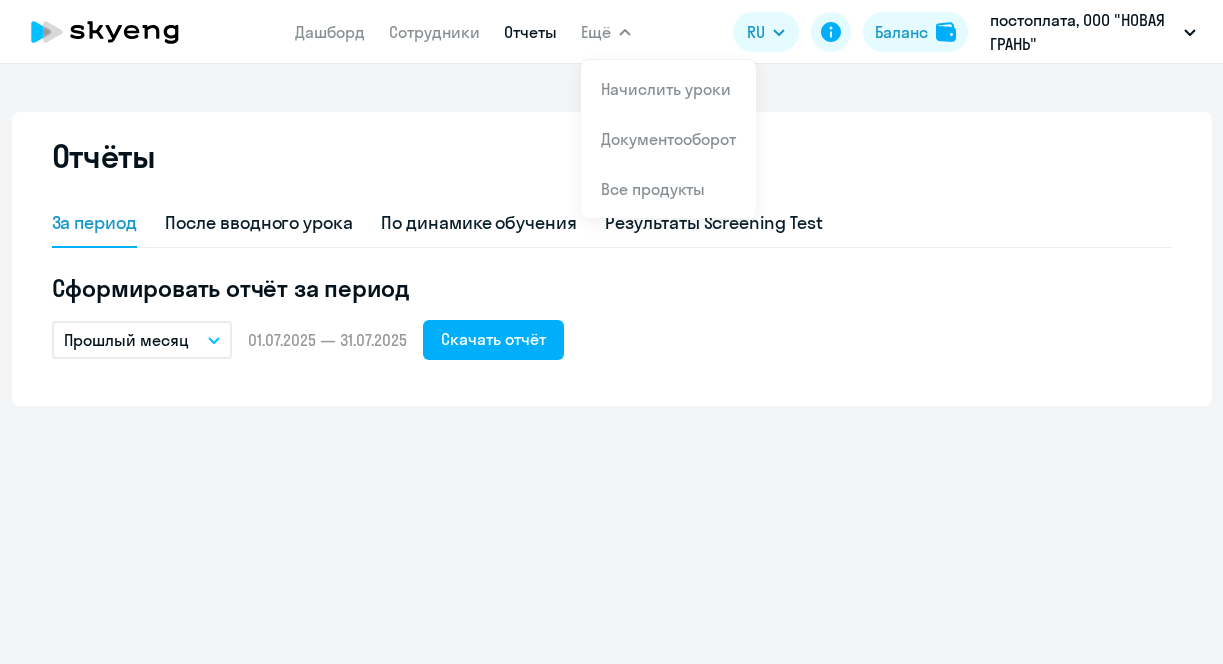 click on "Ещё" at bounding box center [596, 32] 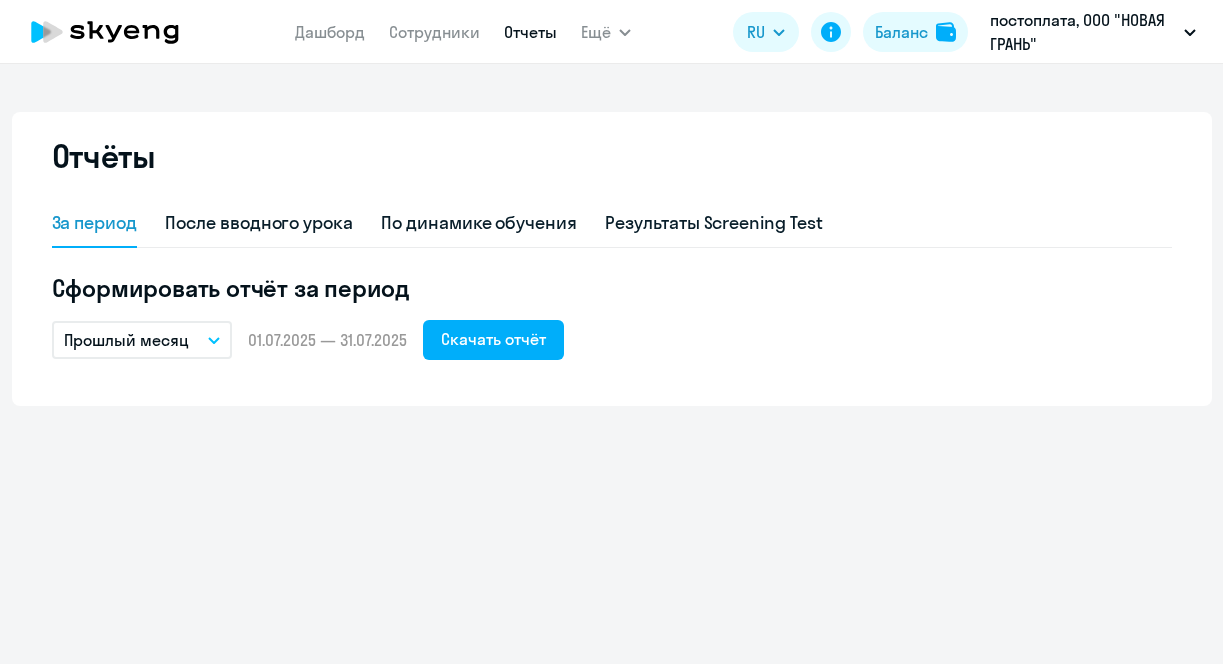 click on "Ещё" at bounding box center [606, 32] 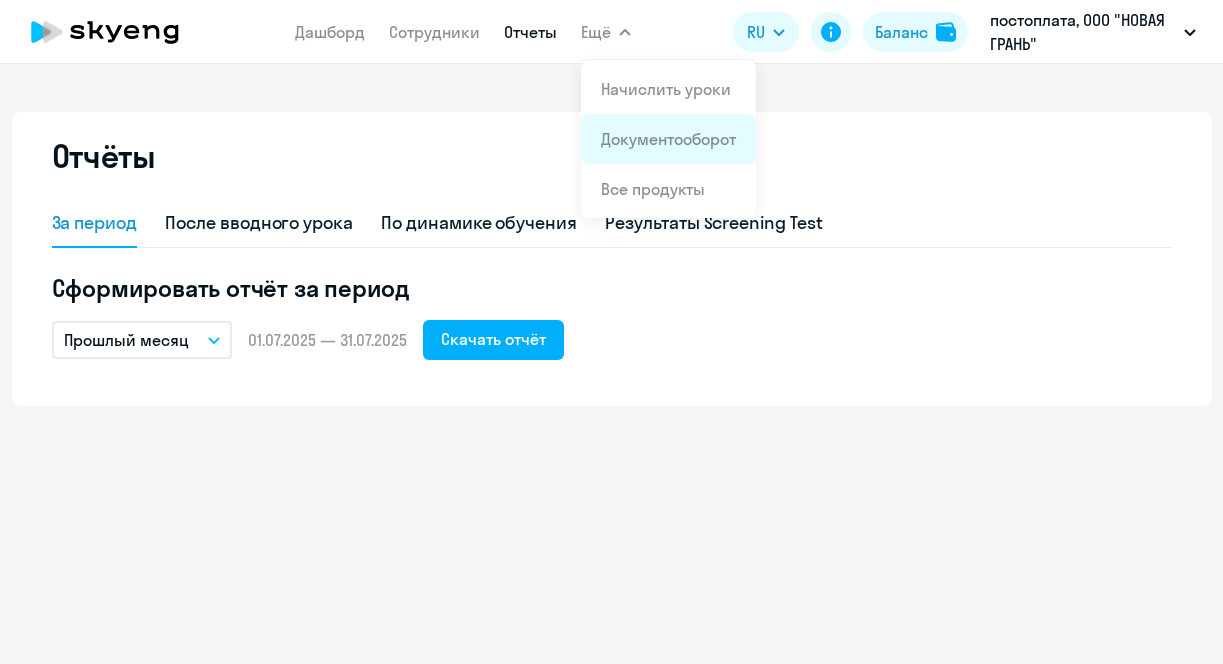 click on "Документооборот" at bounding box center (668, 139) 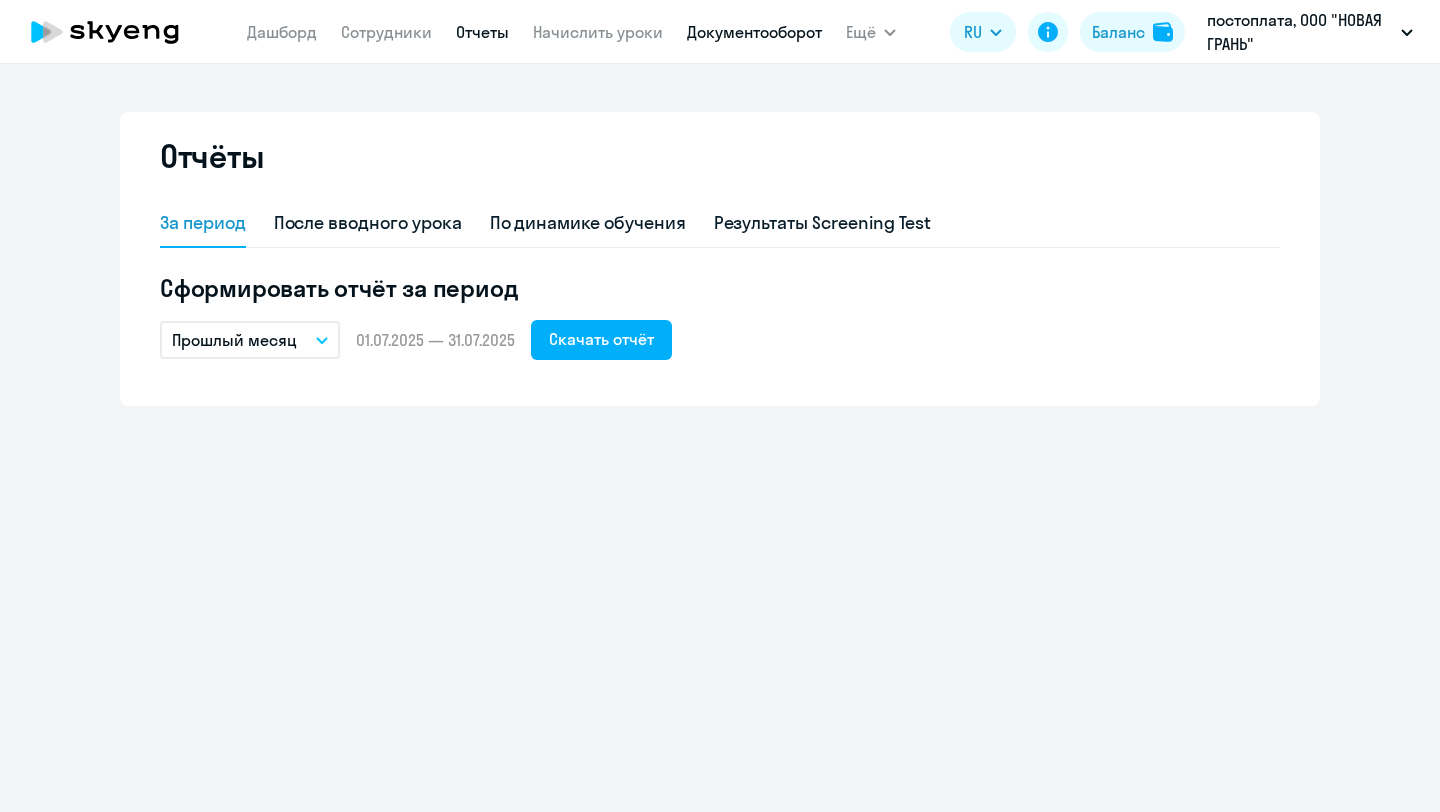 click on "Документооборот" at bounding box center [754, 32] 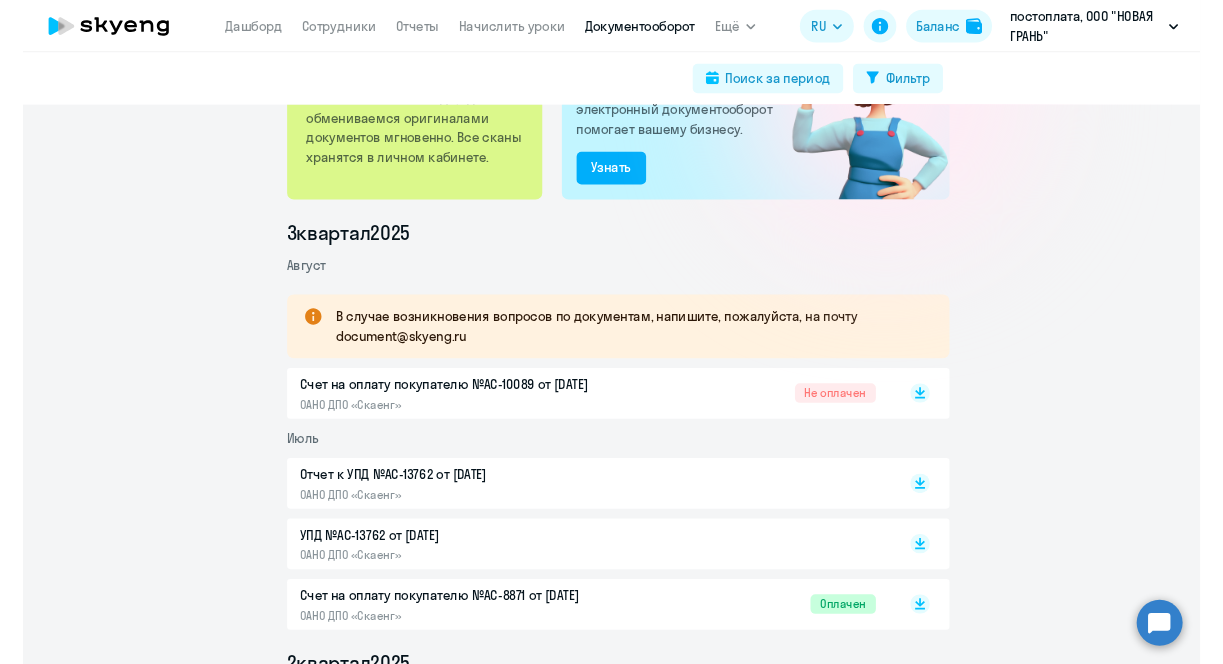 scroll, scrollTop: 211, scrollLeft: 0, axis: vertical 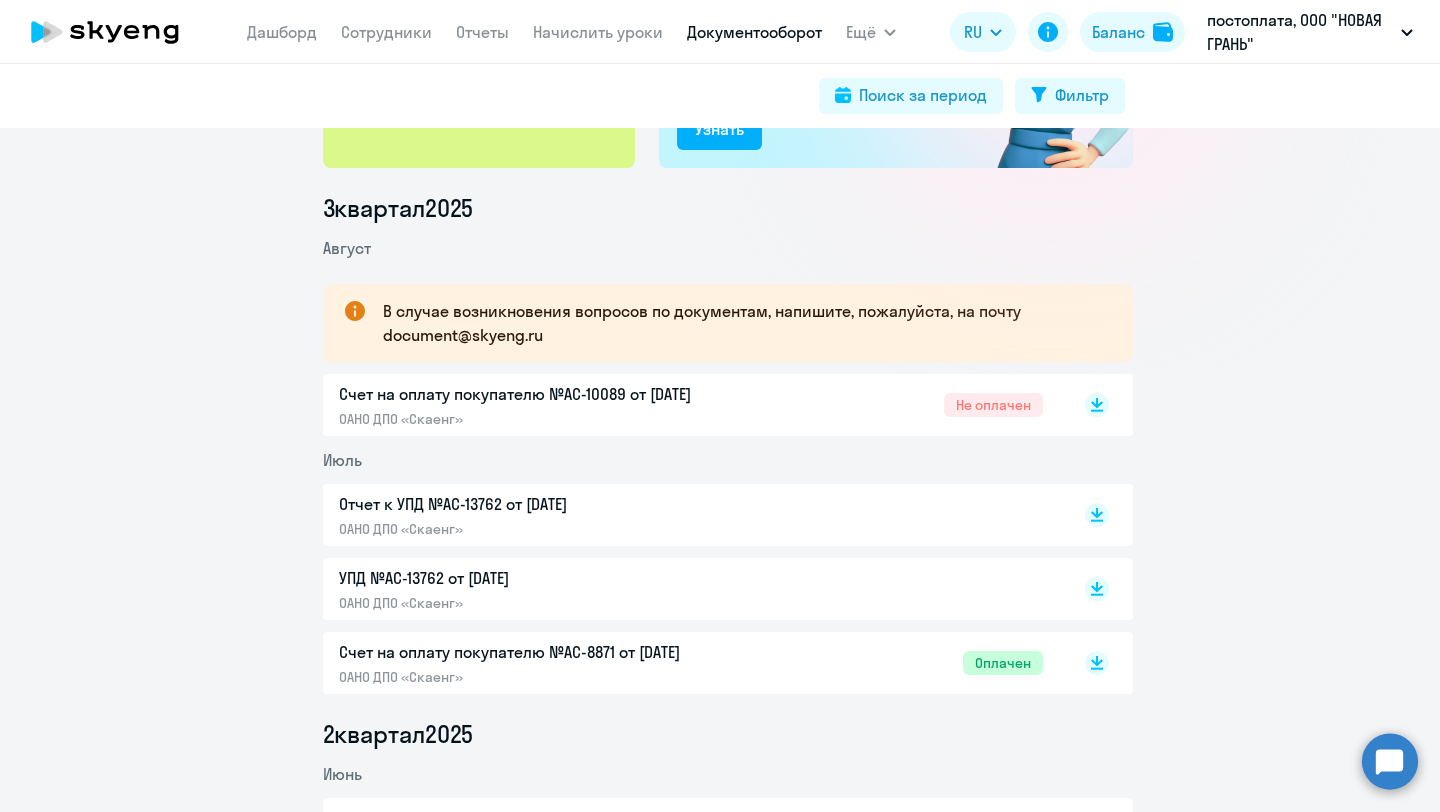 click 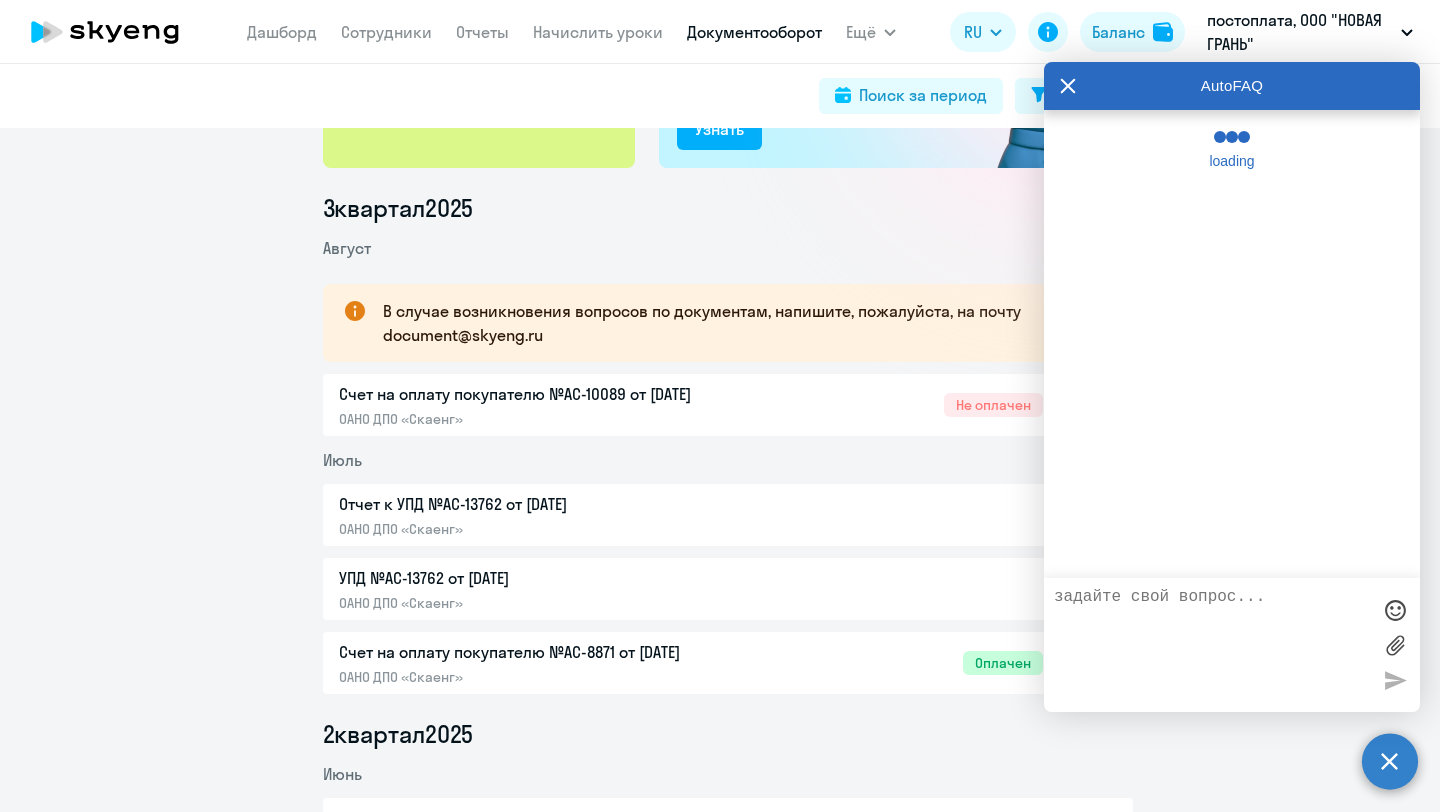 drag, startPoint x: 1416, startPoint y: 759, endPoint x: 1439, endPoint y: 707, distance: 56.859474 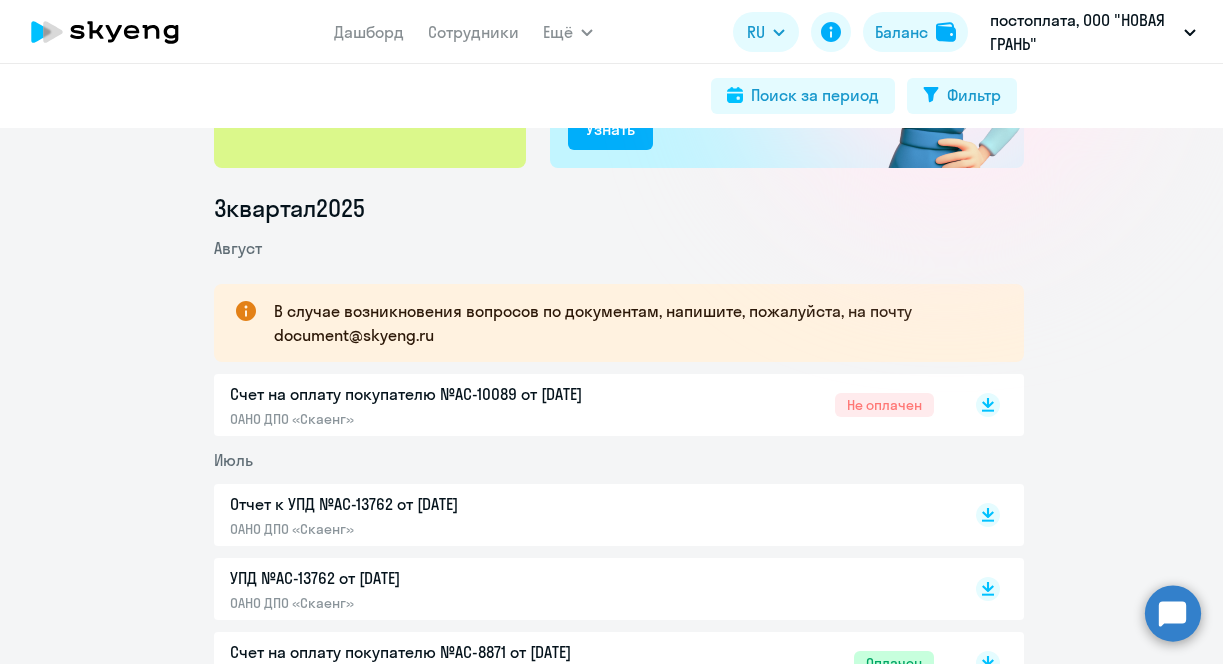 click 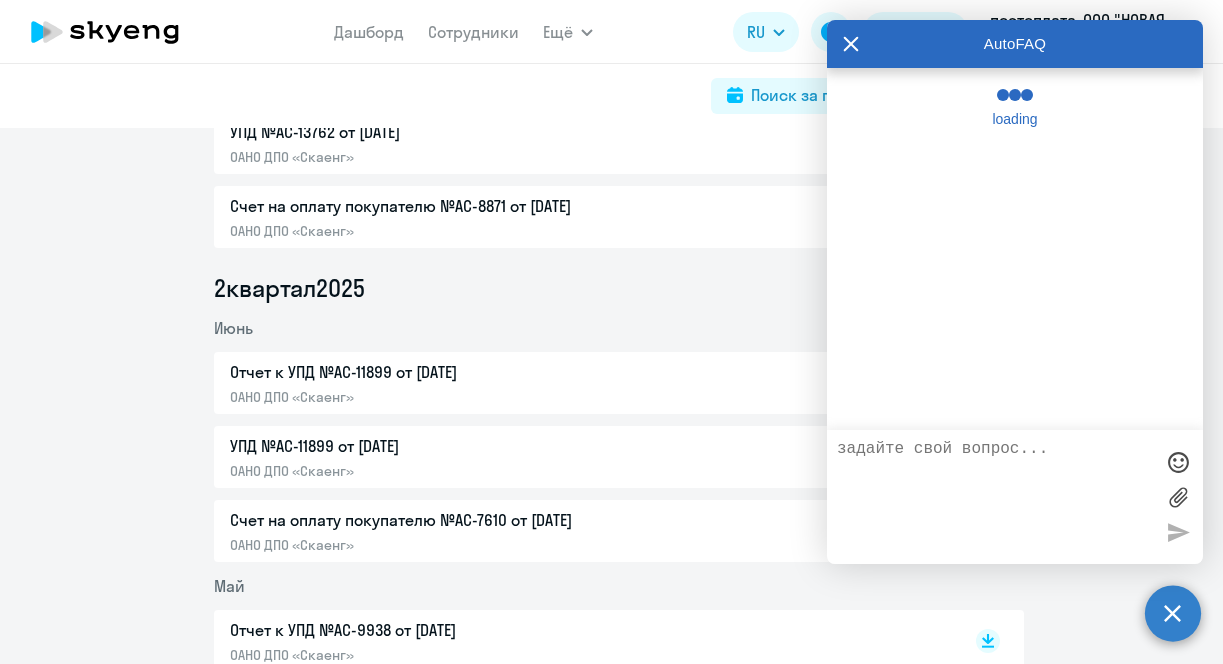 scroll, scrollTop: 661, scrollLeft: 0, axis: vertical 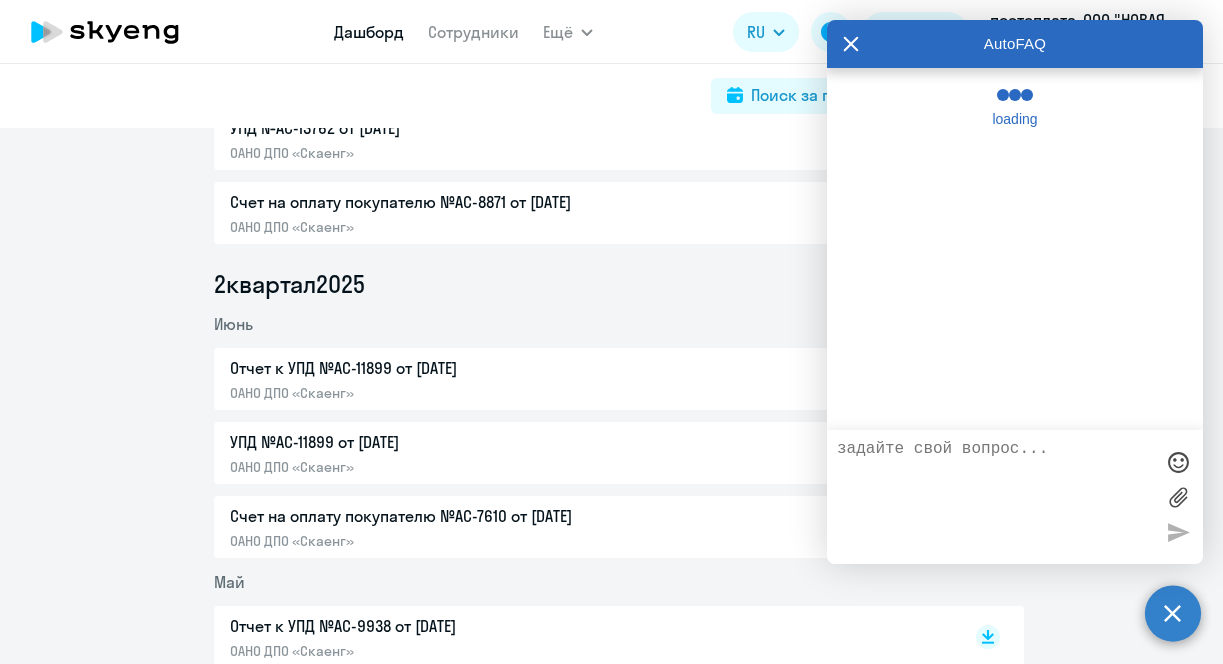 click on "Дашборд" at bounding box center (369, 32) 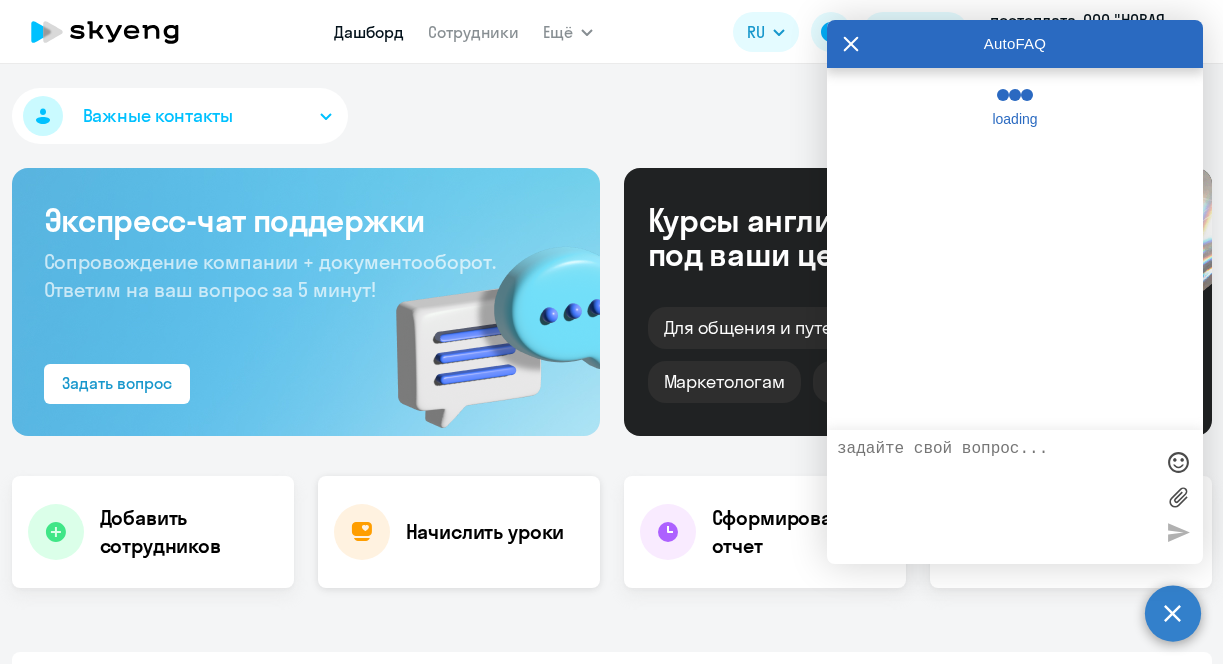click on "Начислить уроки" 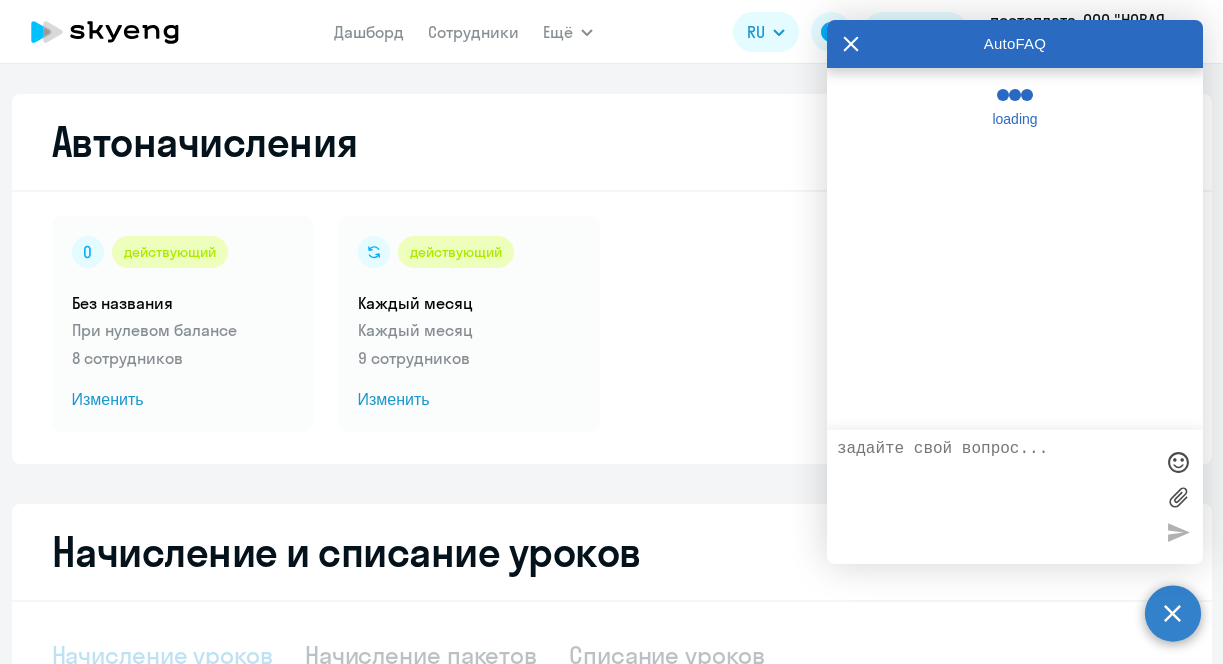 select on "10" 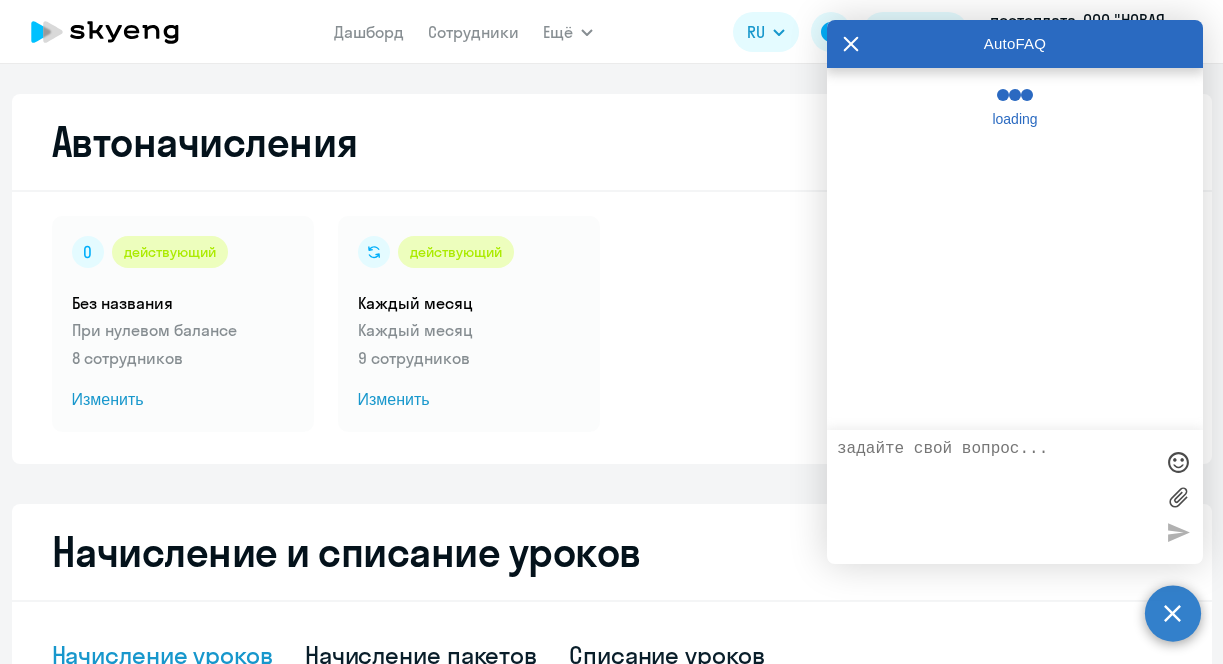 click 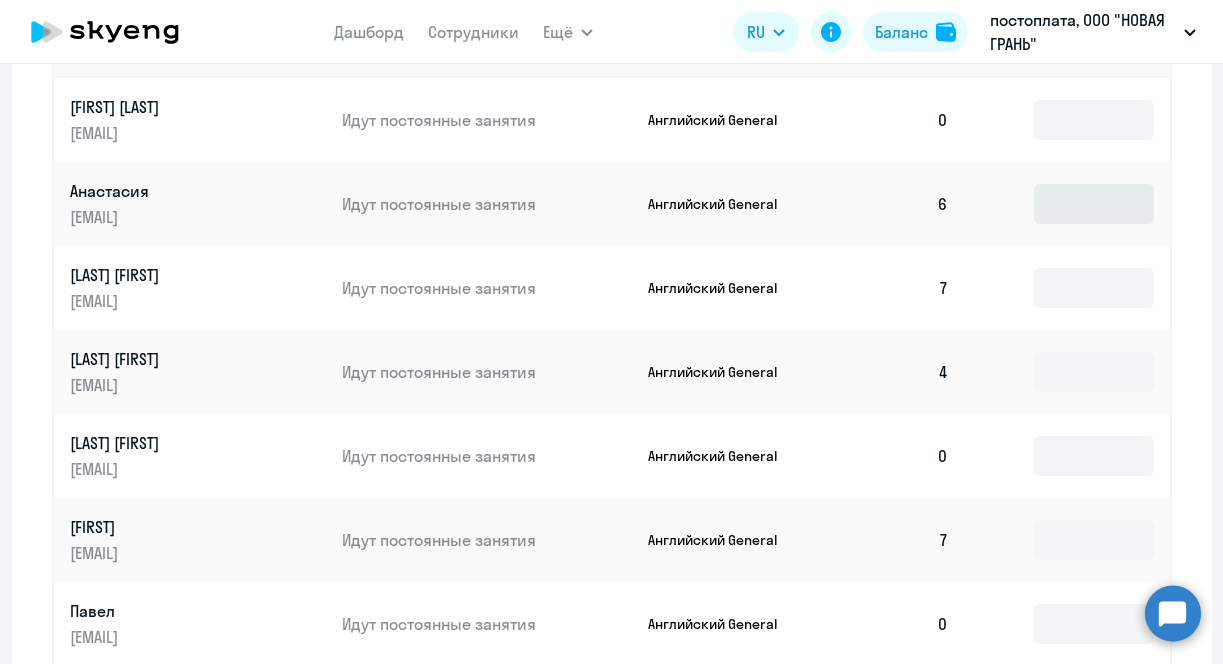 scroll, scrollTop: 1043, scrollLeft: 0, axis: vertical 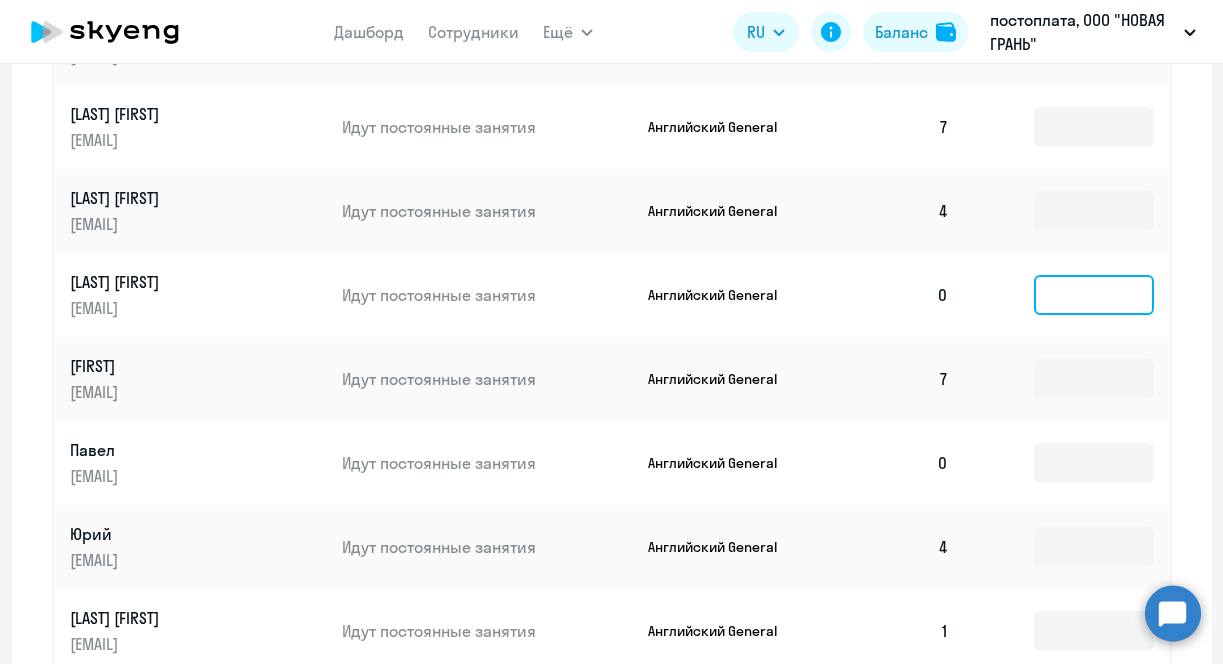 click 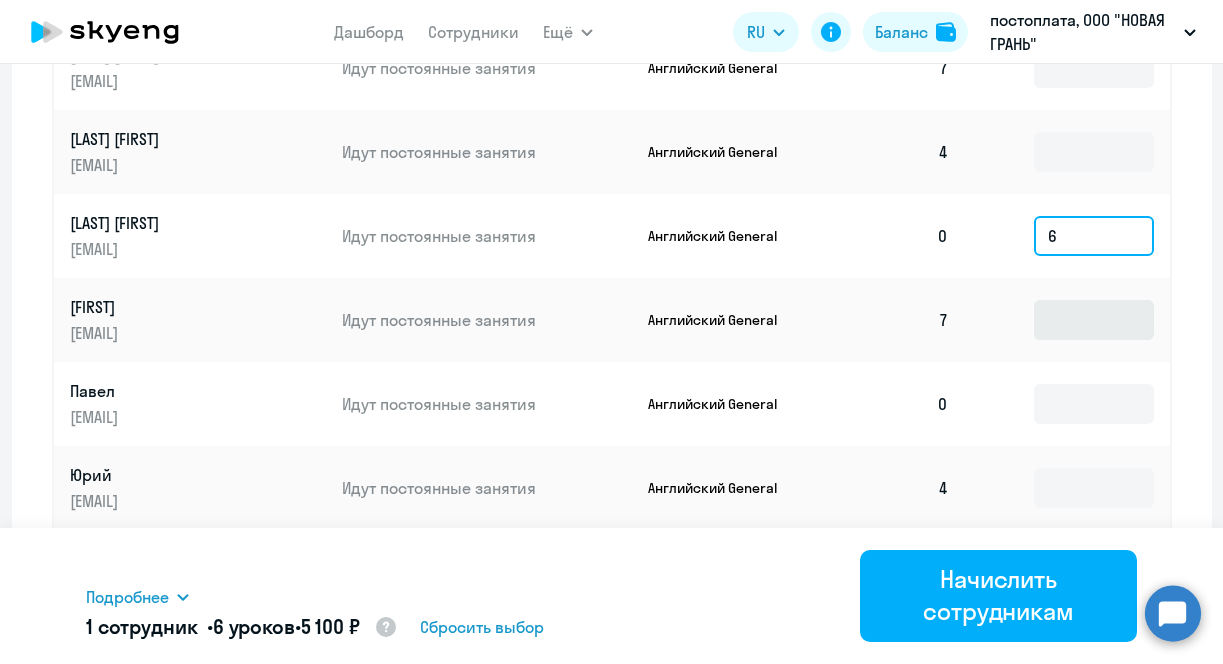 scroll, scrollTop: 1229, scrollLeft: 0, axis: vertical 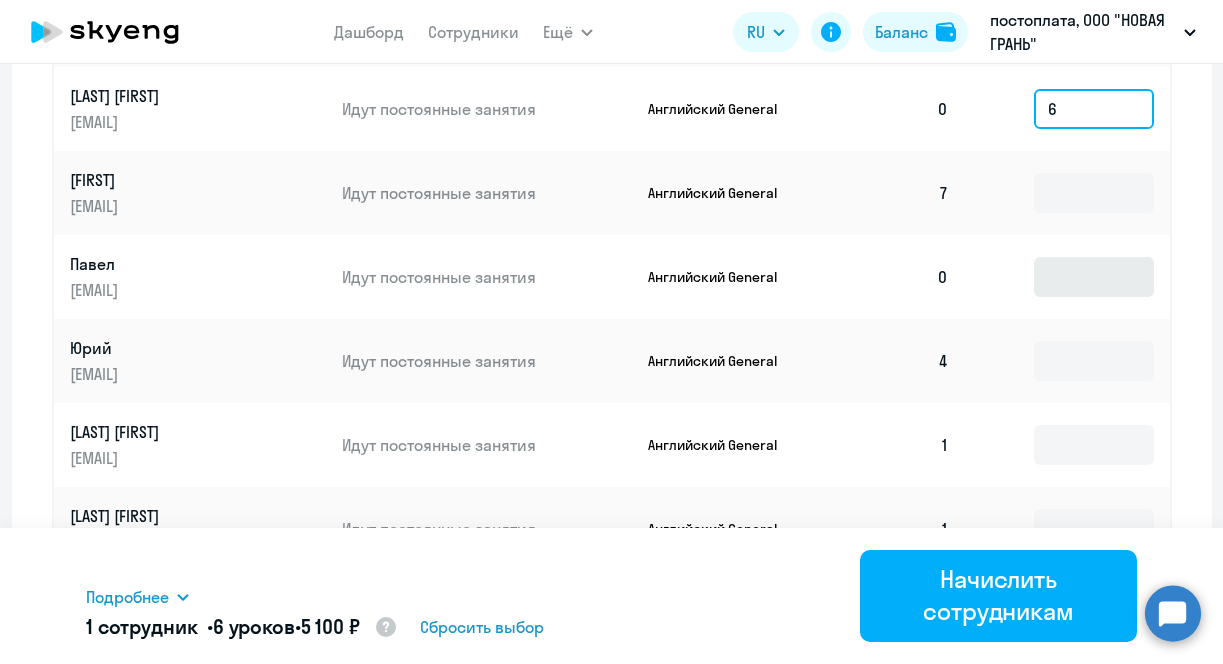 type on "6" 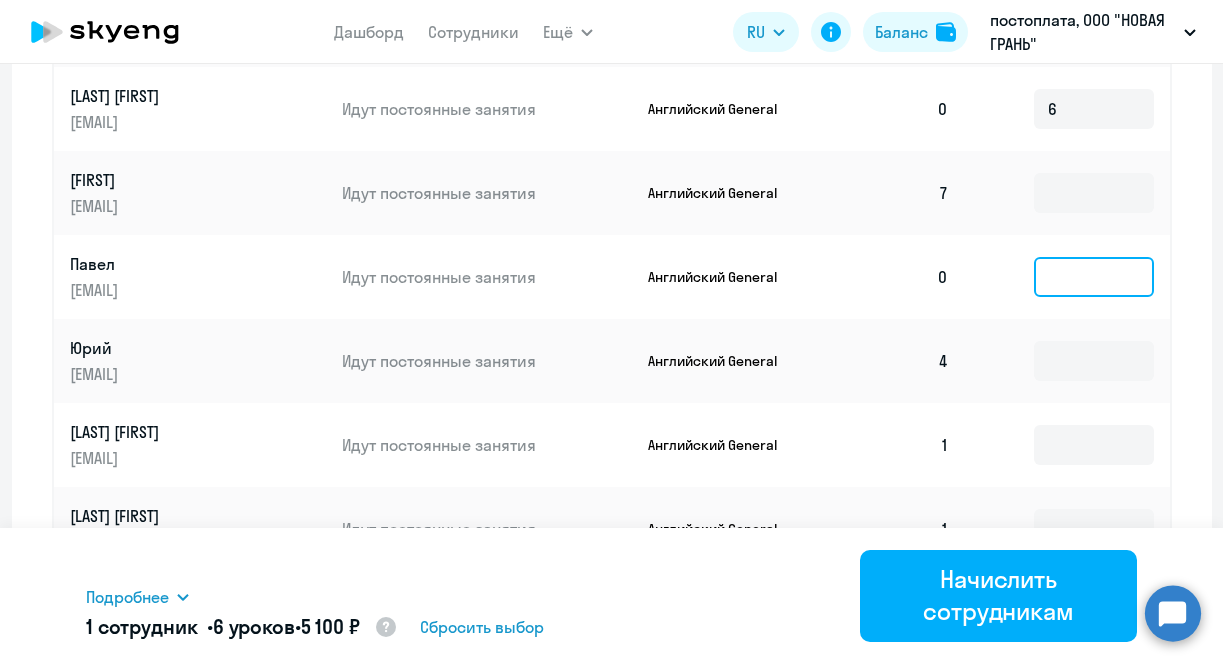 click 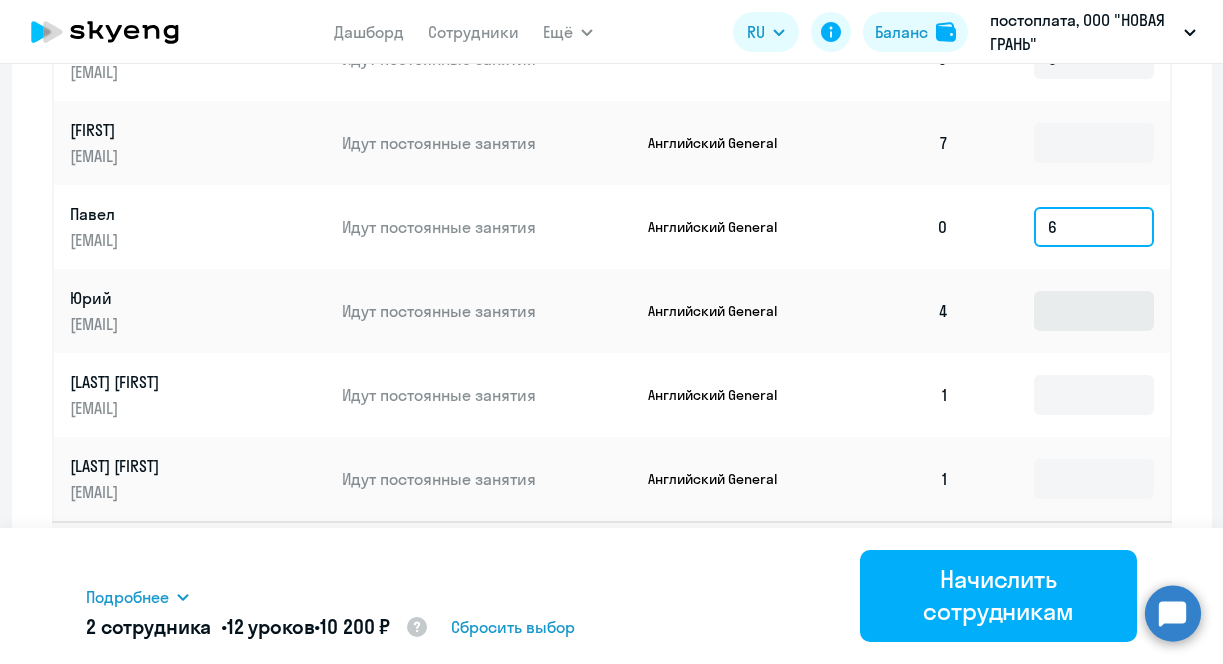 scroll, scrollTop: 1298, scrollLeft: 0, axis: vertical 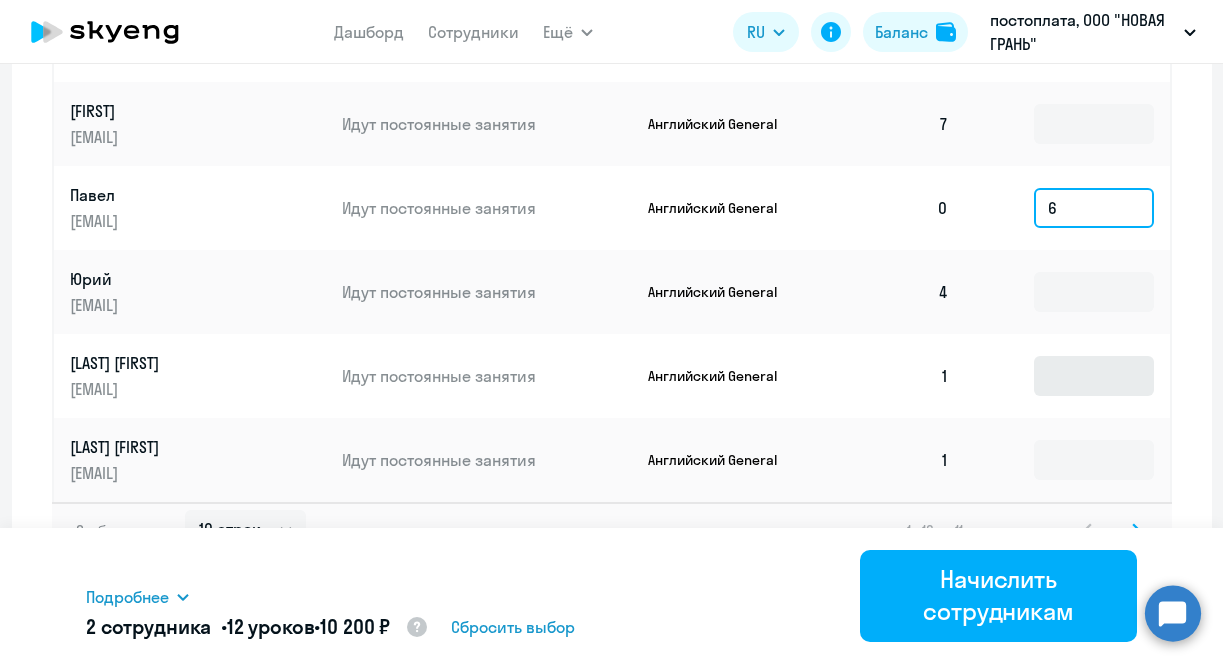 type on "6" 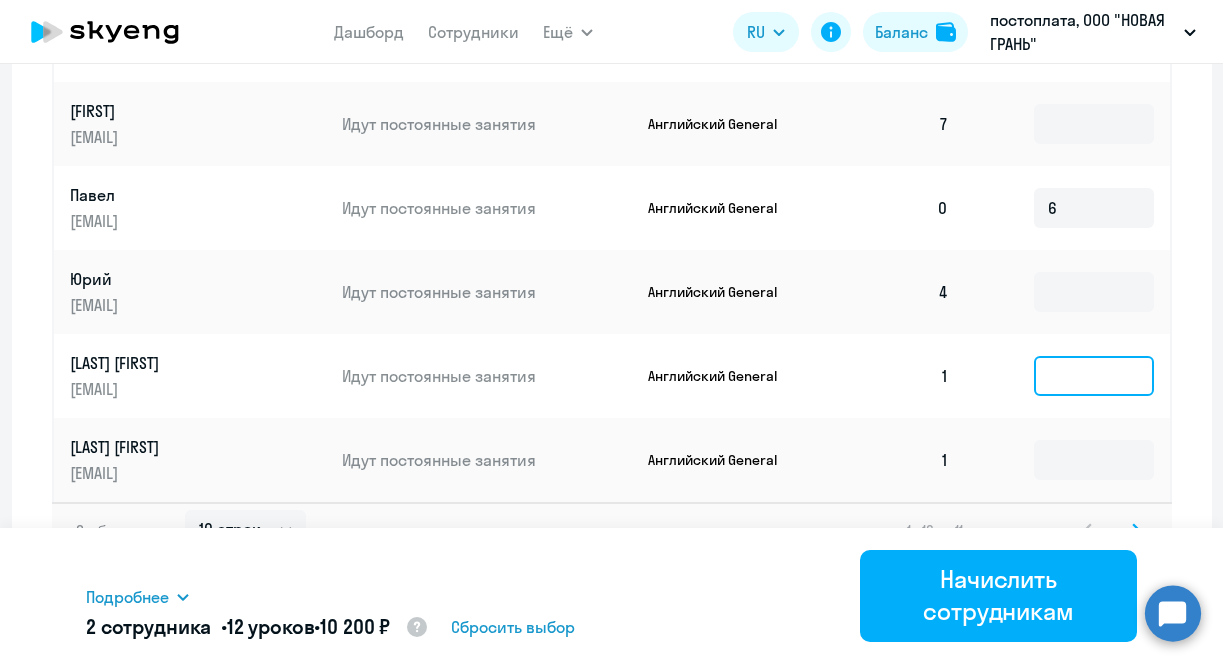 click 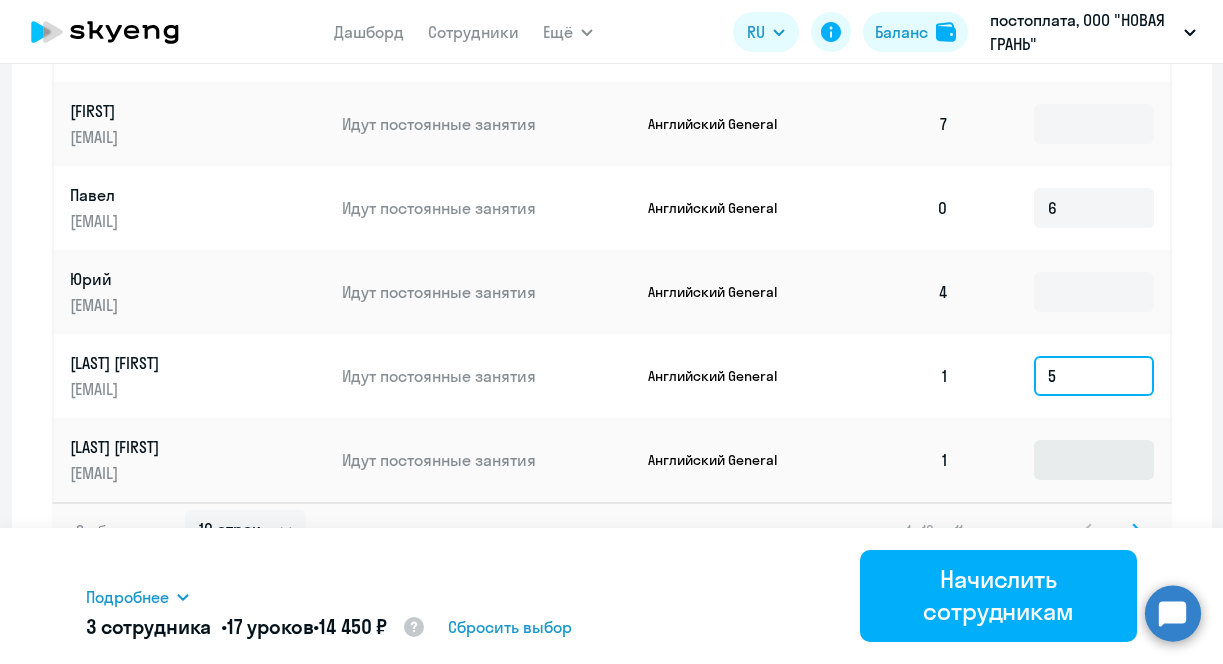type on "5" 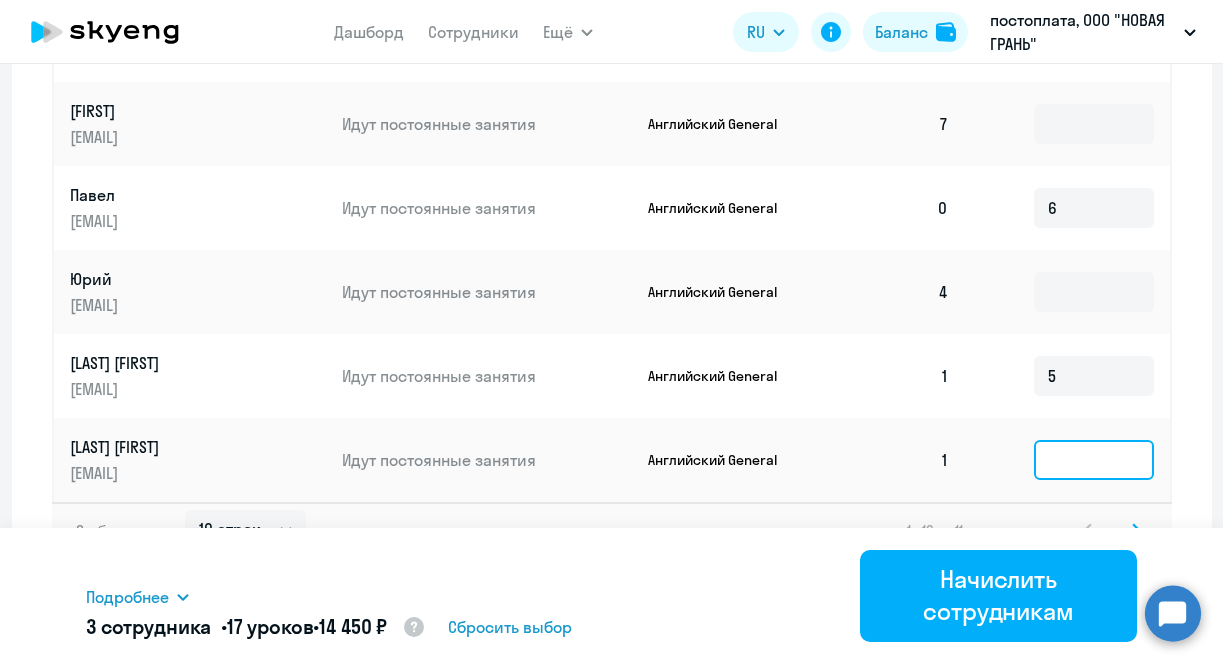 click 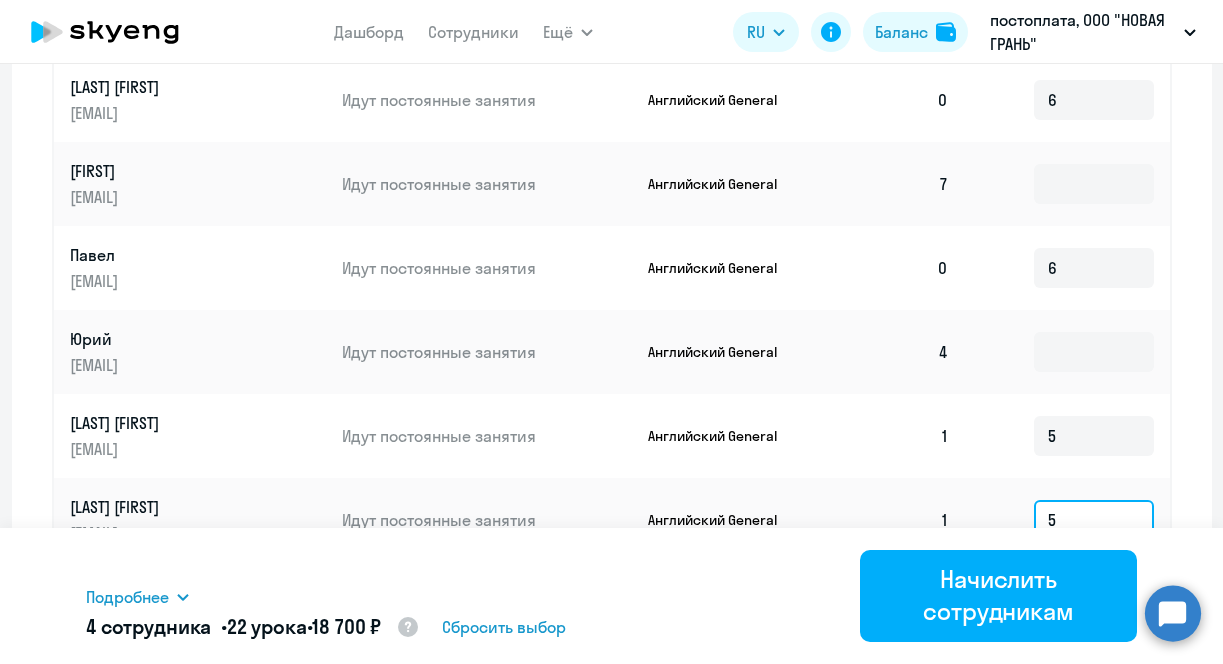 scroll, scrollTop: 1207, scrollLeft: 0, axis: vertical 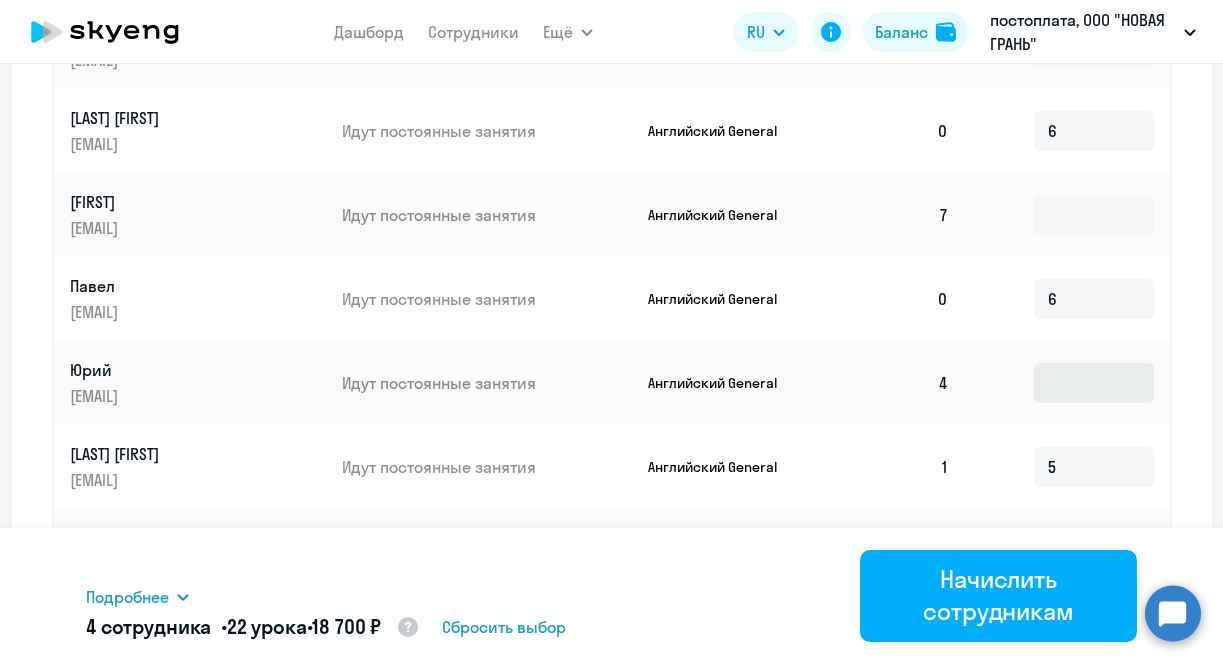 type on "5" 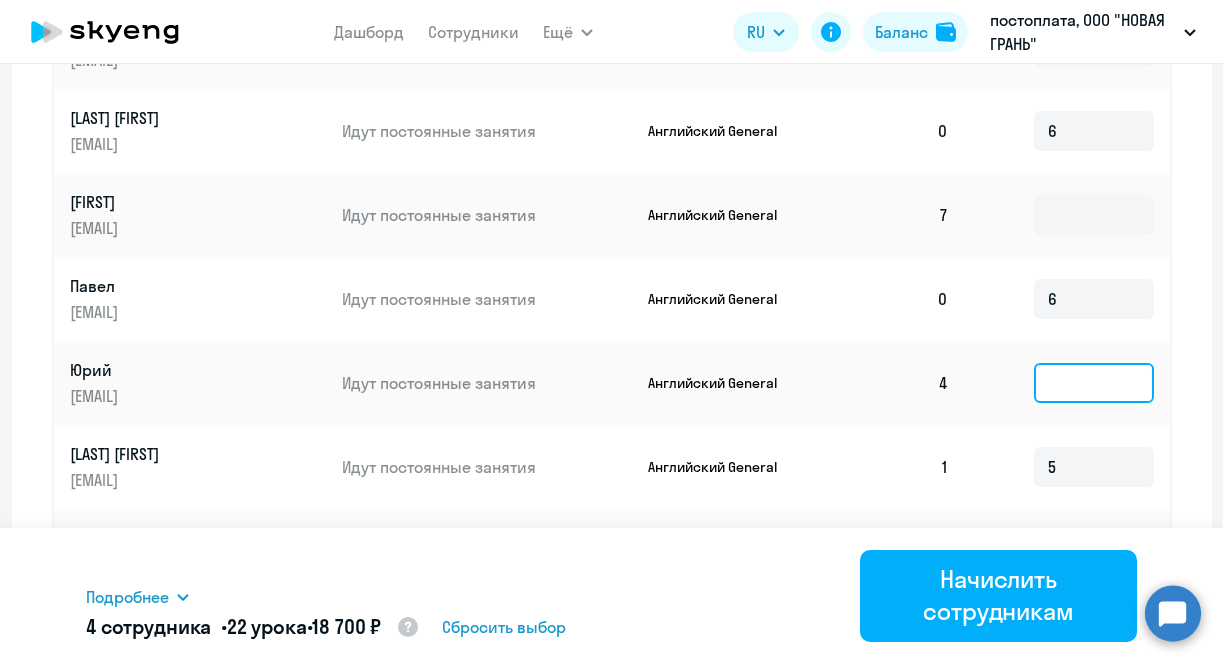 click 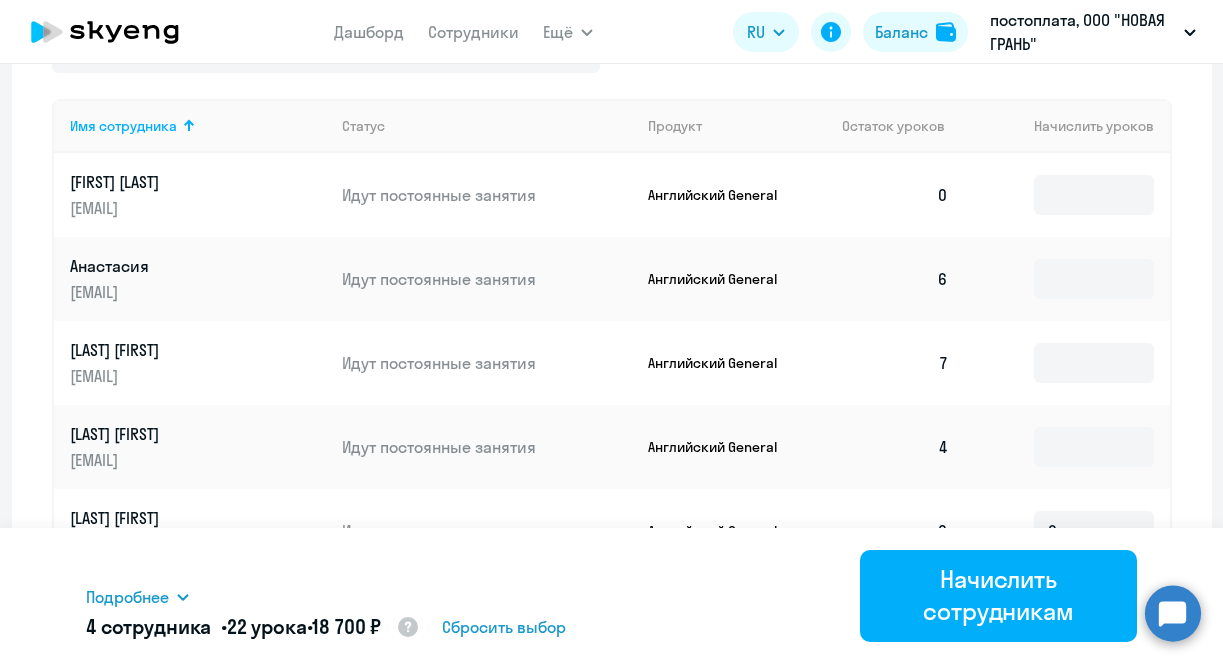 scroll, scrollTop: 805, scrollLeft: 0, axis: vertical 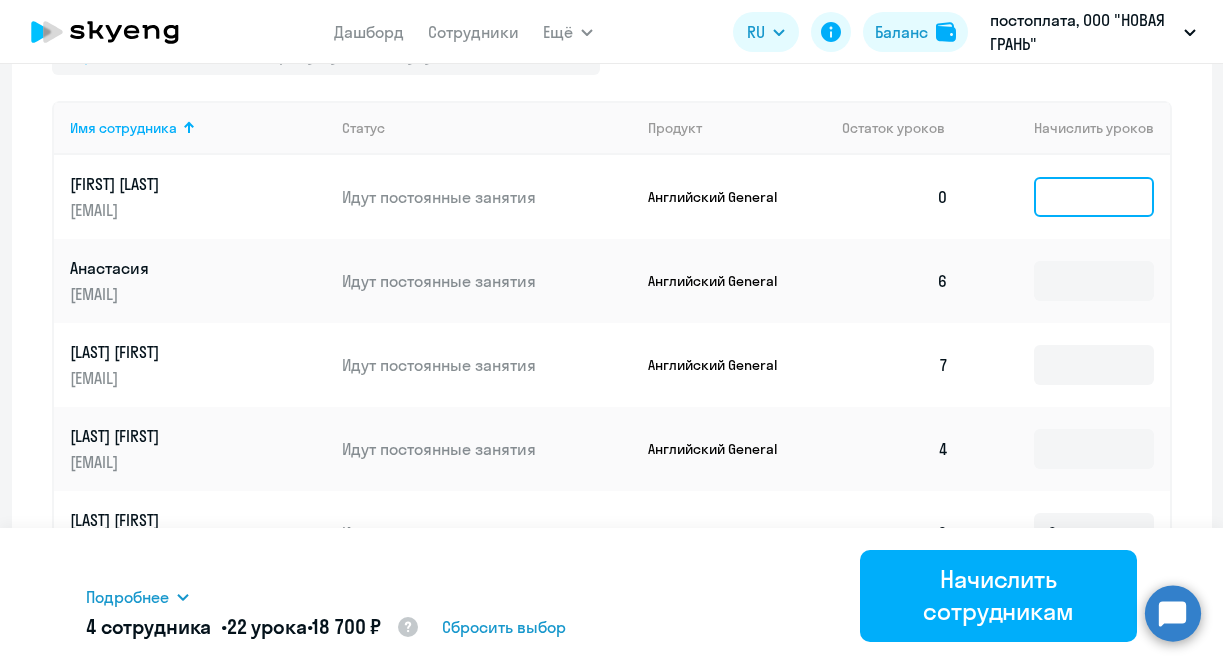 click 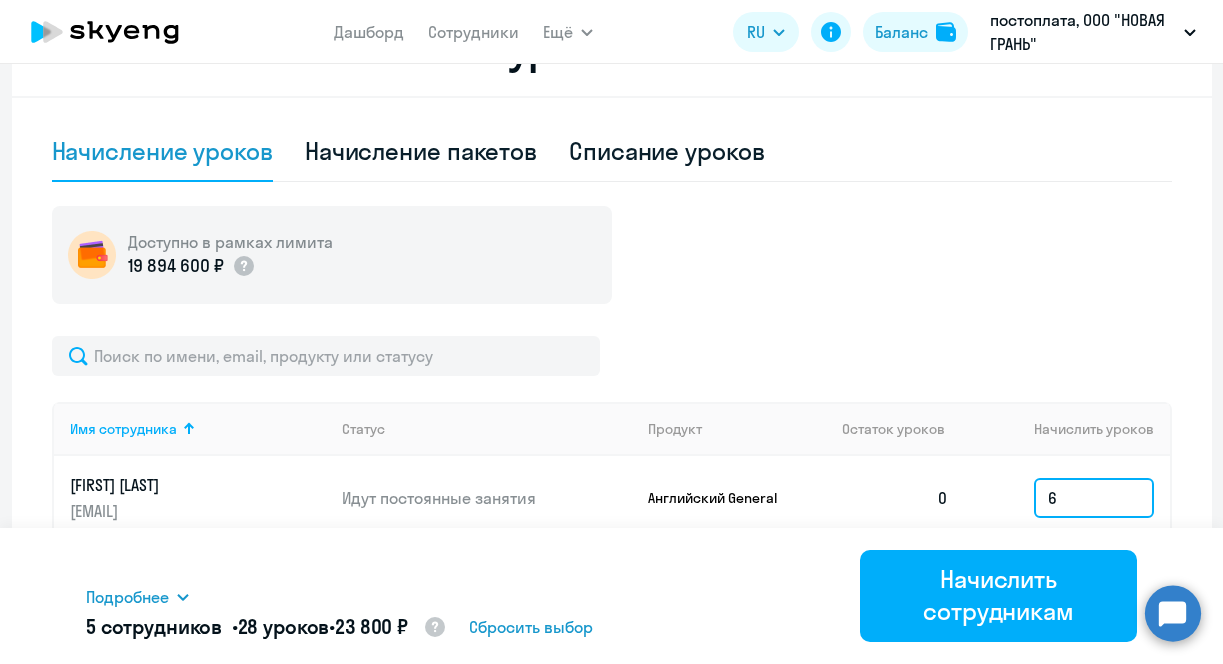 scroll, scrollTop: 0, scrollLeft: 0, axis: both 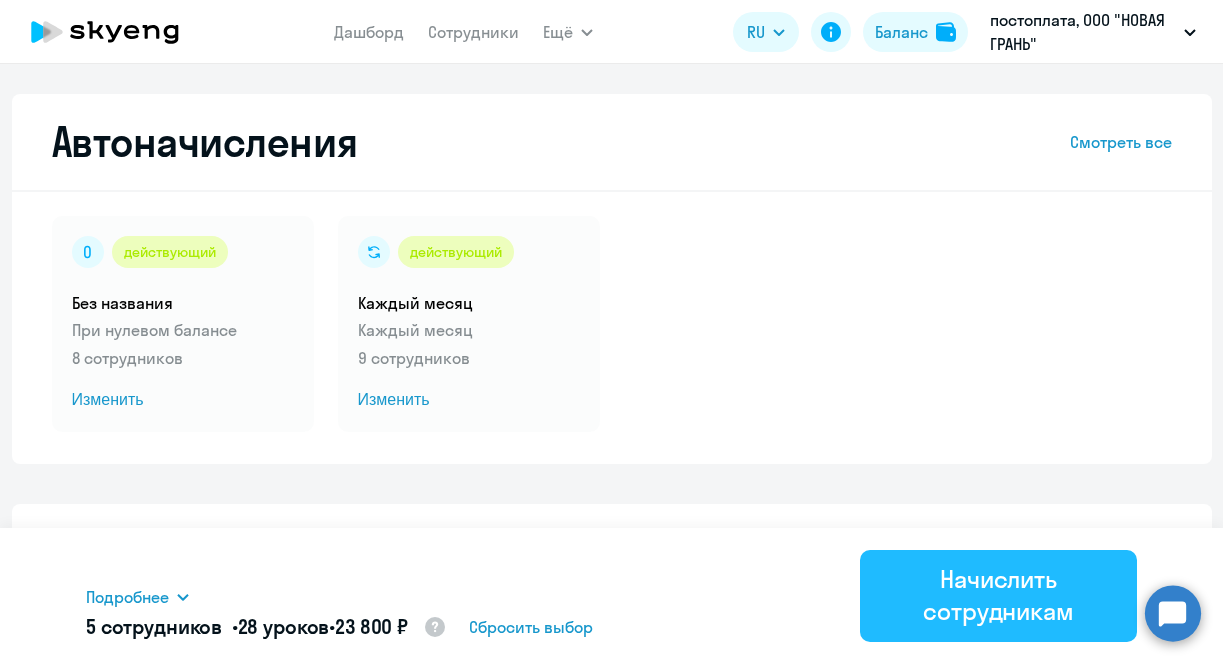 type on "6" 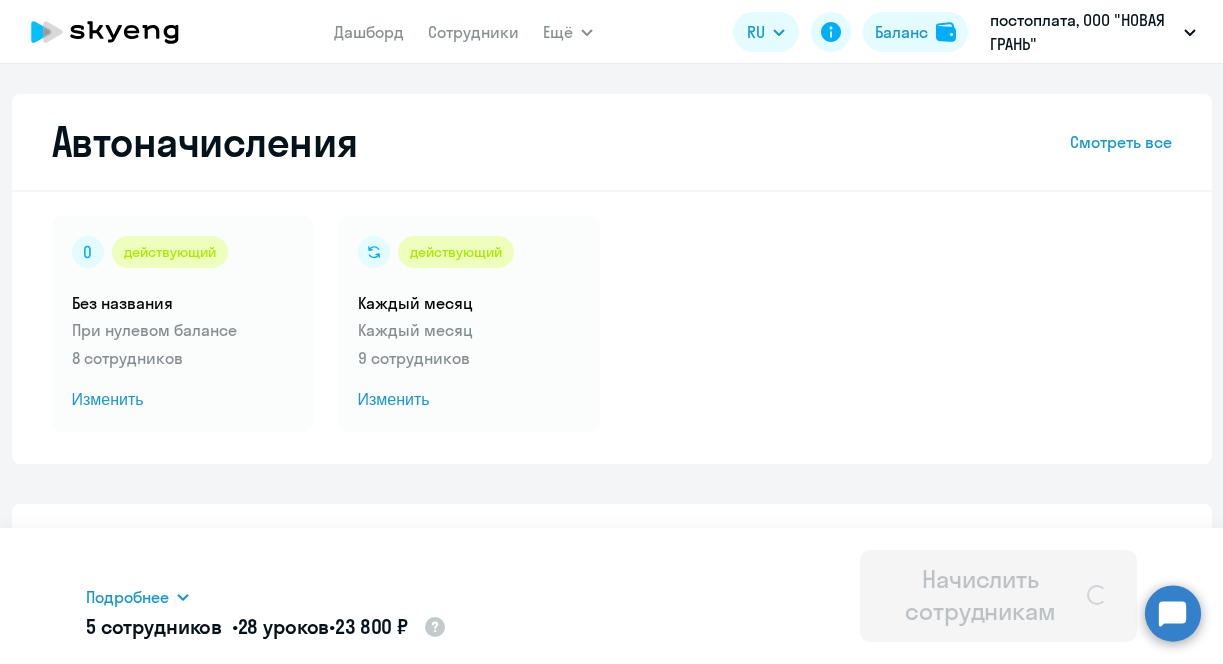 type 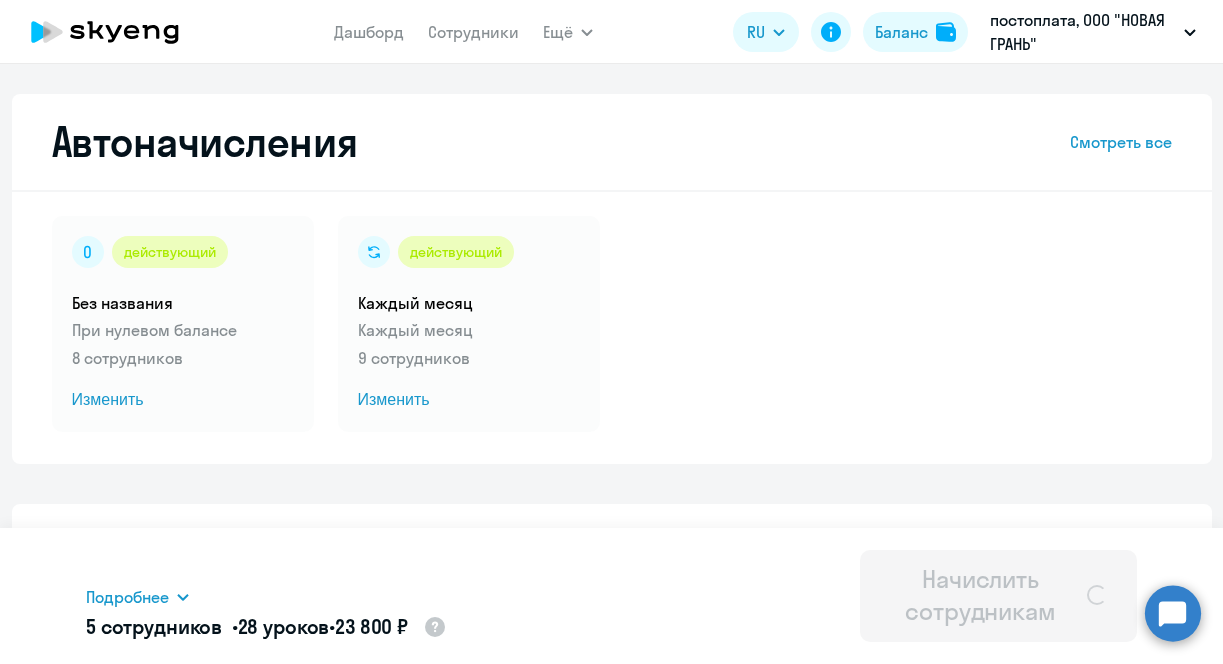 type 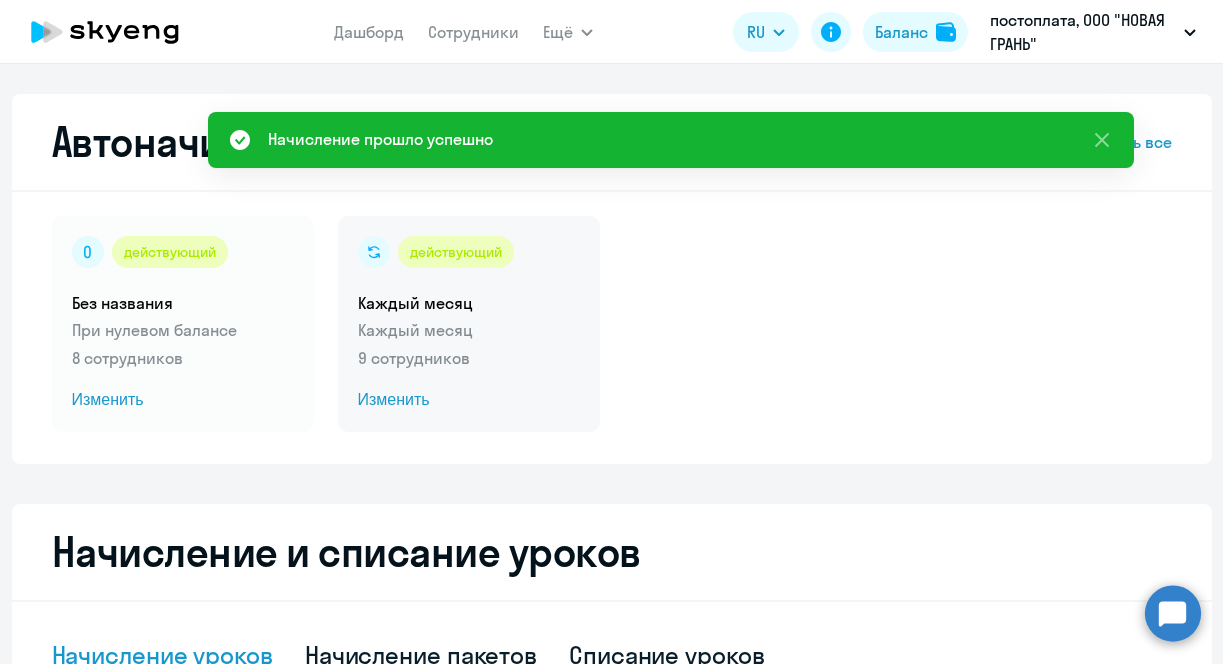 click on "Каждый месяц" 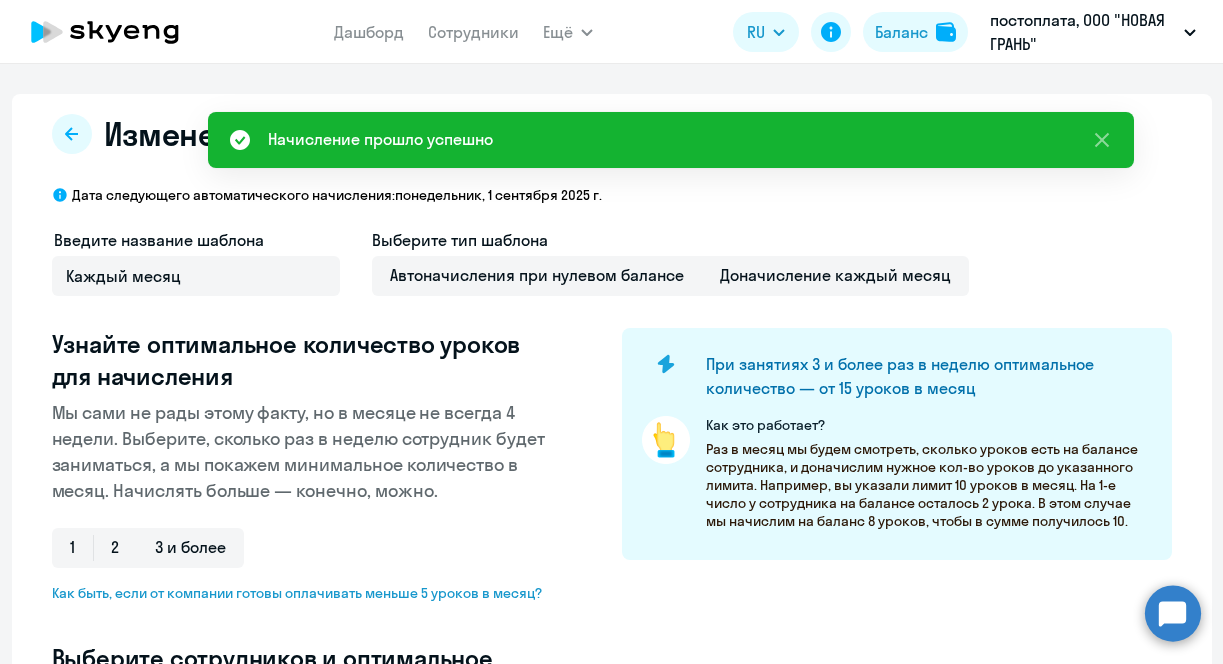 select on "10" 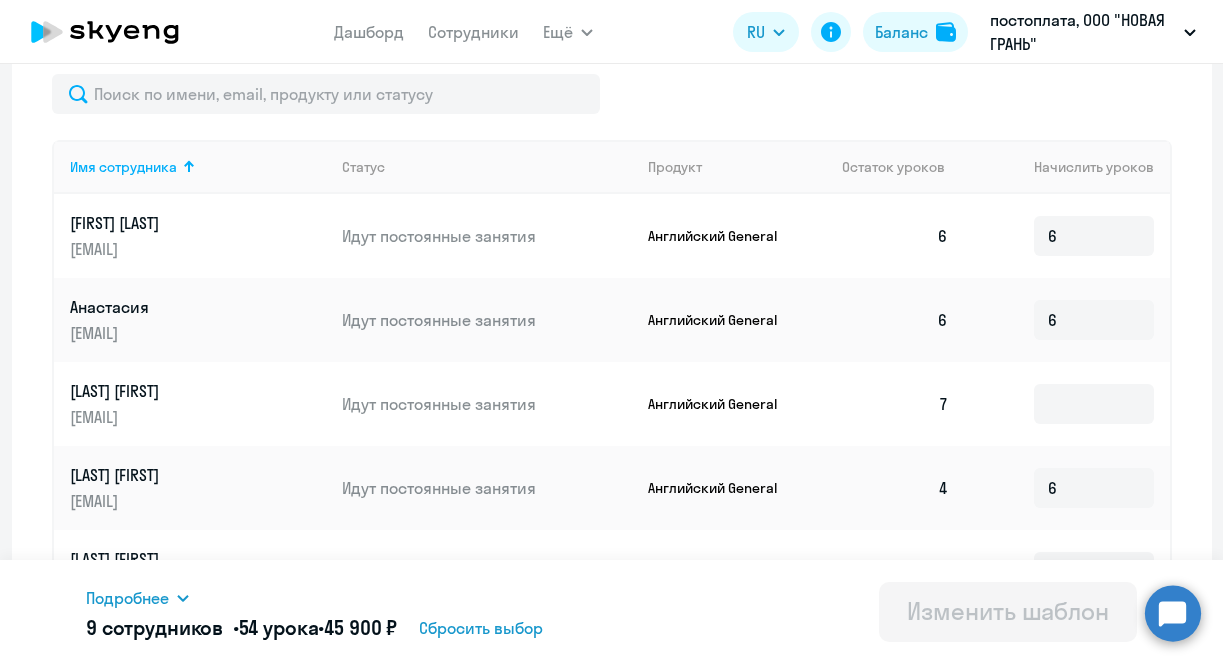 scroll, scrollTop: 763, scrollLeft: 0, axis: vertical 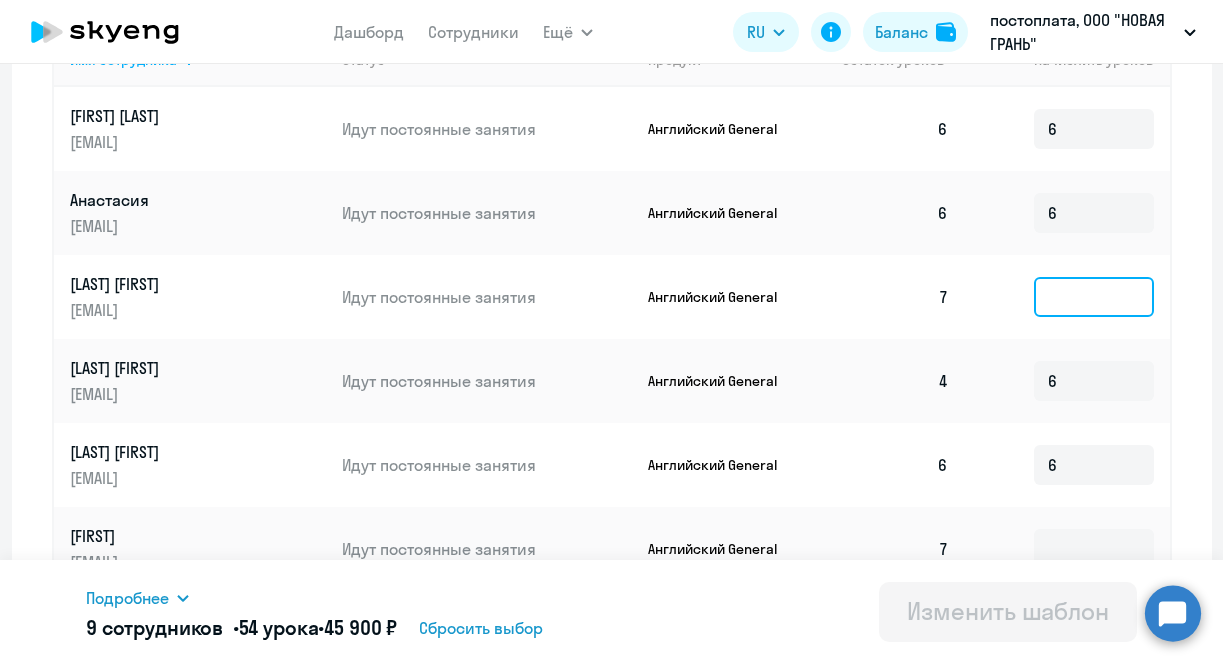 click 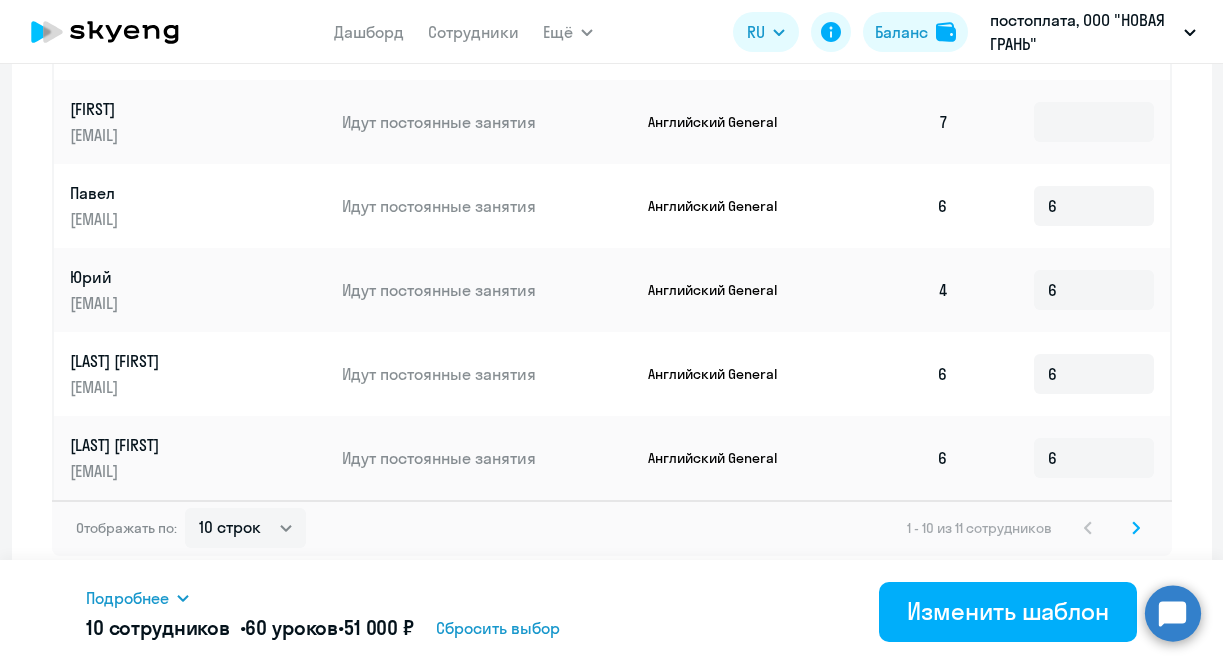 scroll, scrollTop: 1194, scrollLeft: 0, axis: vertical 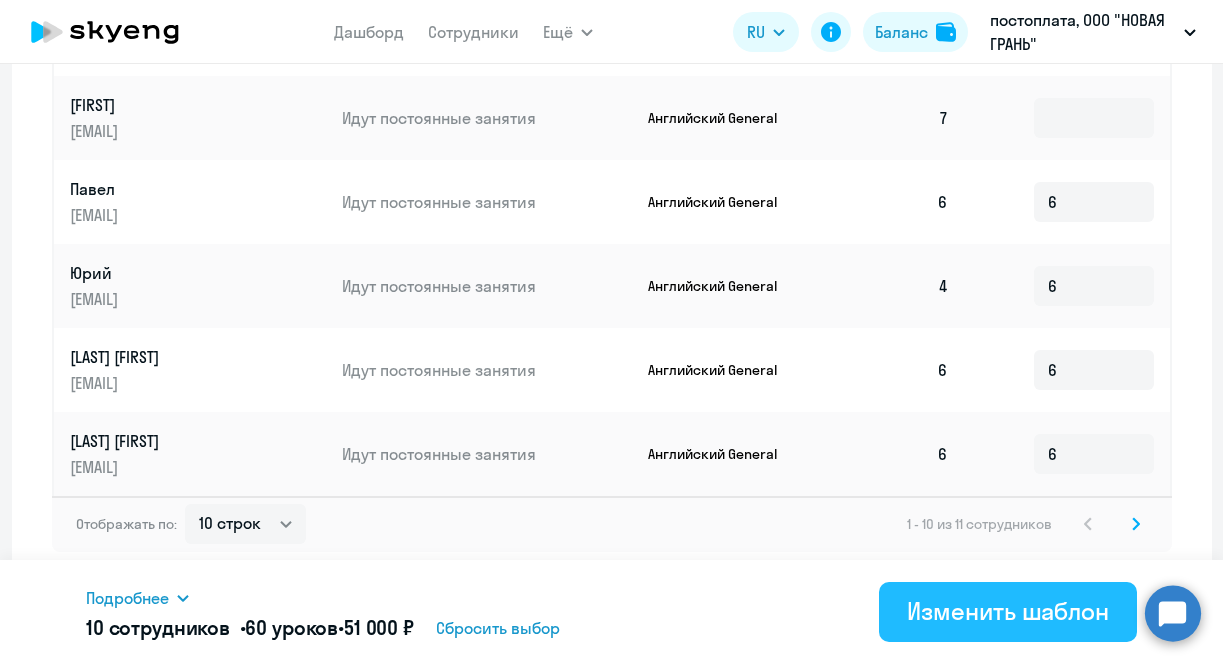 type on "6" 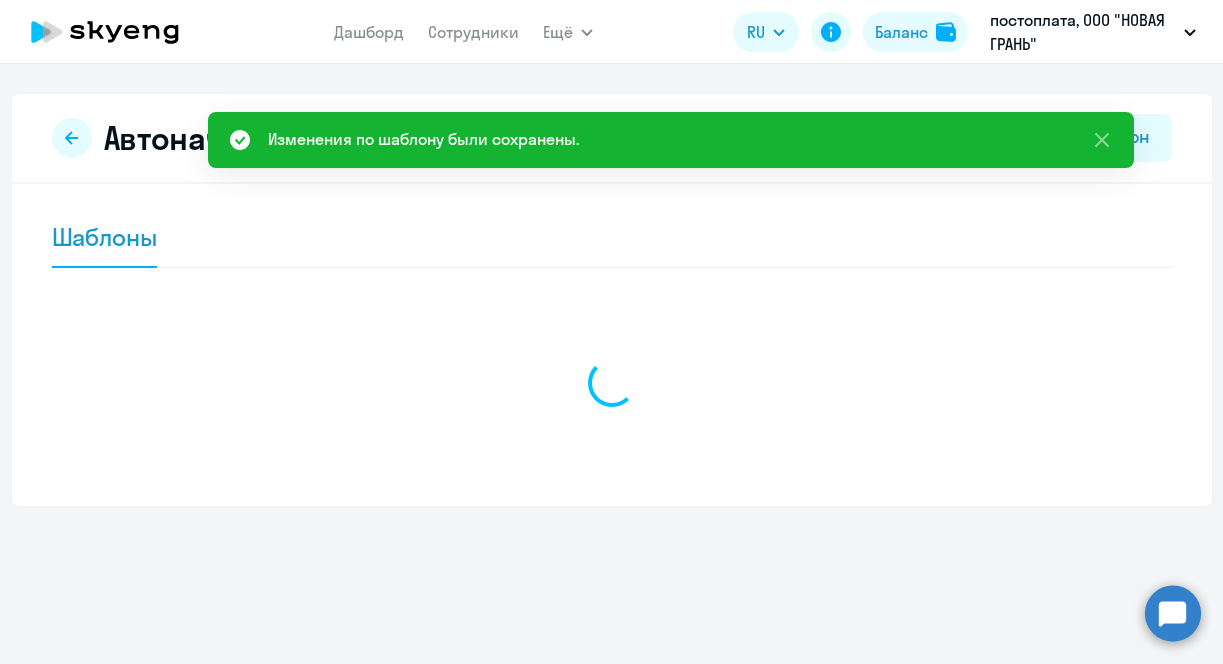 scroll, scrollTop: 0, scrollLeft: 0, axis: both 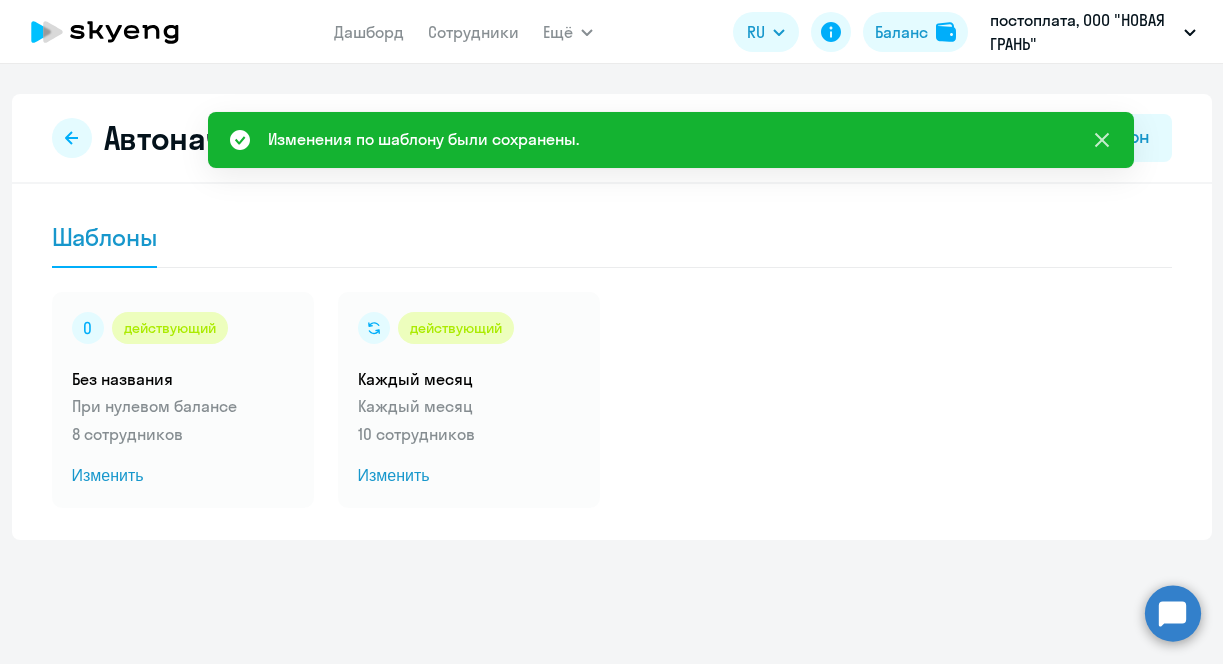 click 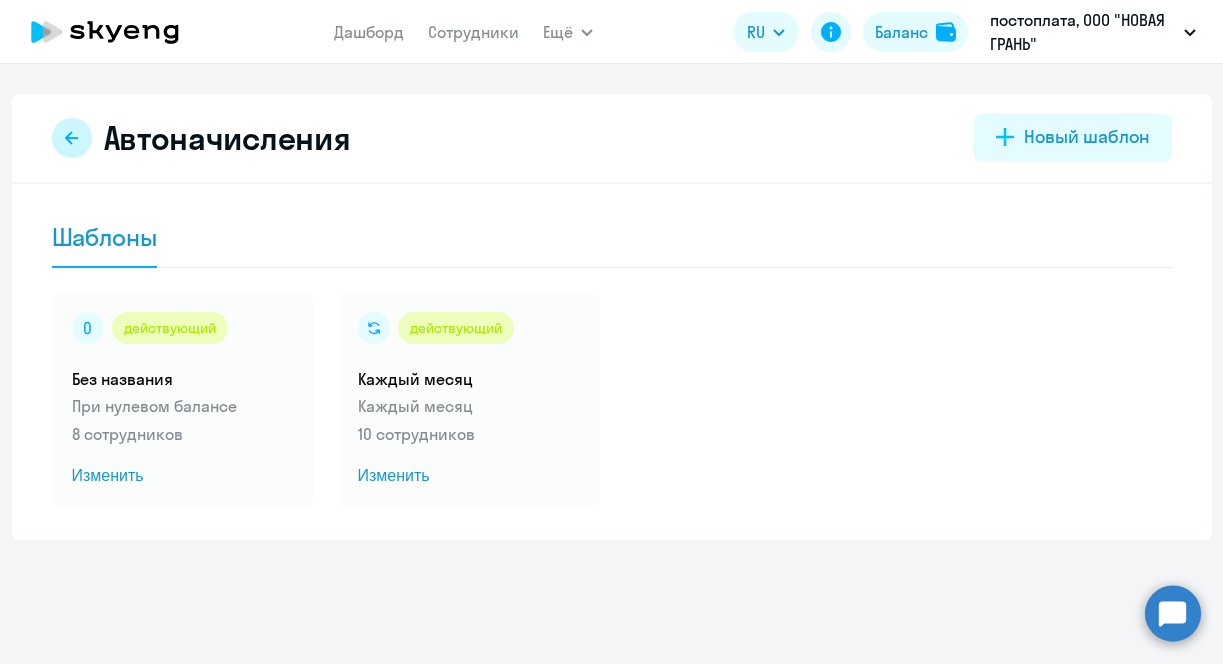 click 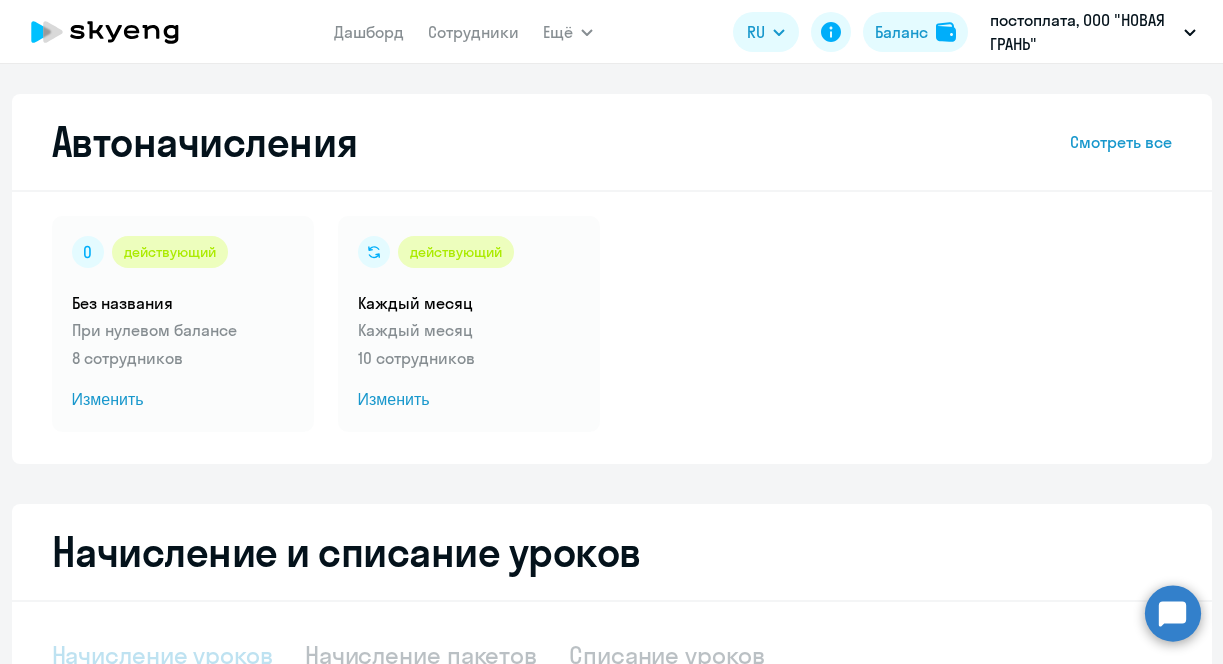 select on "10" 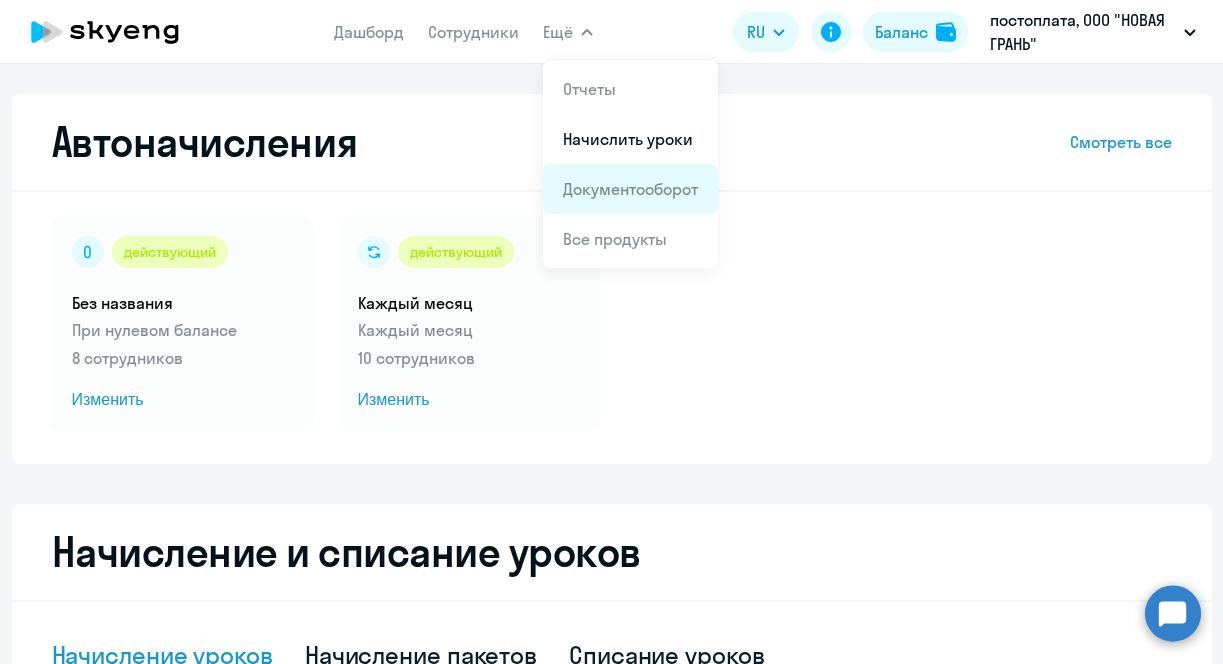 click on "Документооборот" at bounding box center (630, 189) 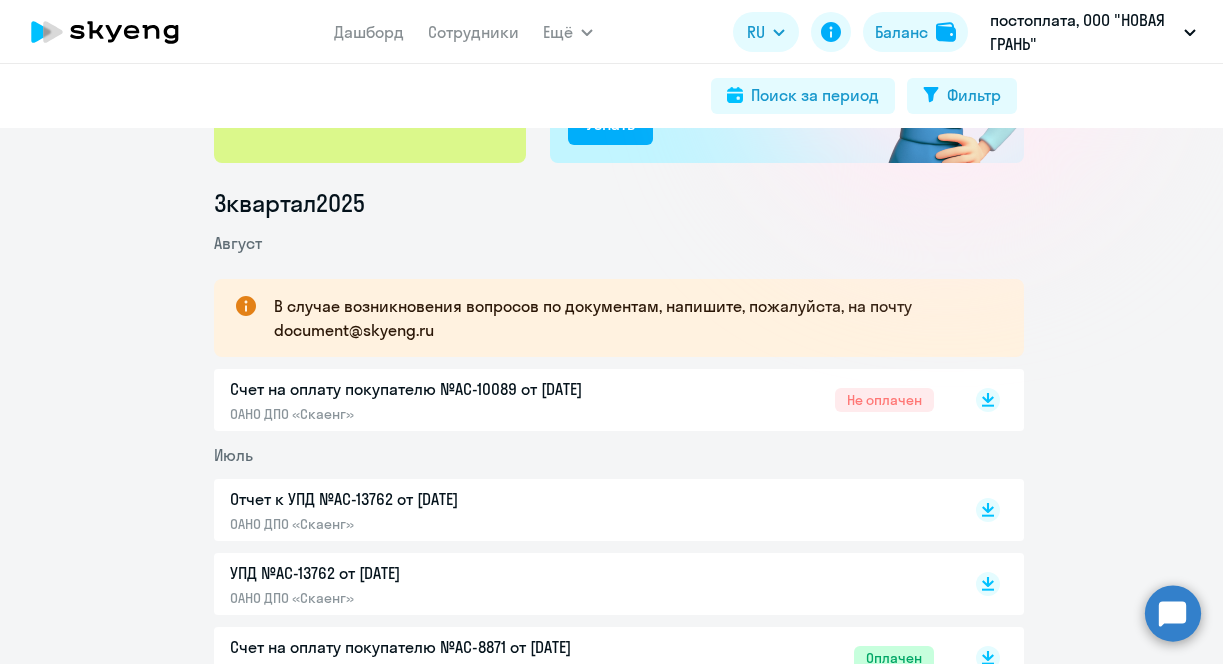 scroll, scrollTop: 273, scrollLeft: 0, axis: vertical 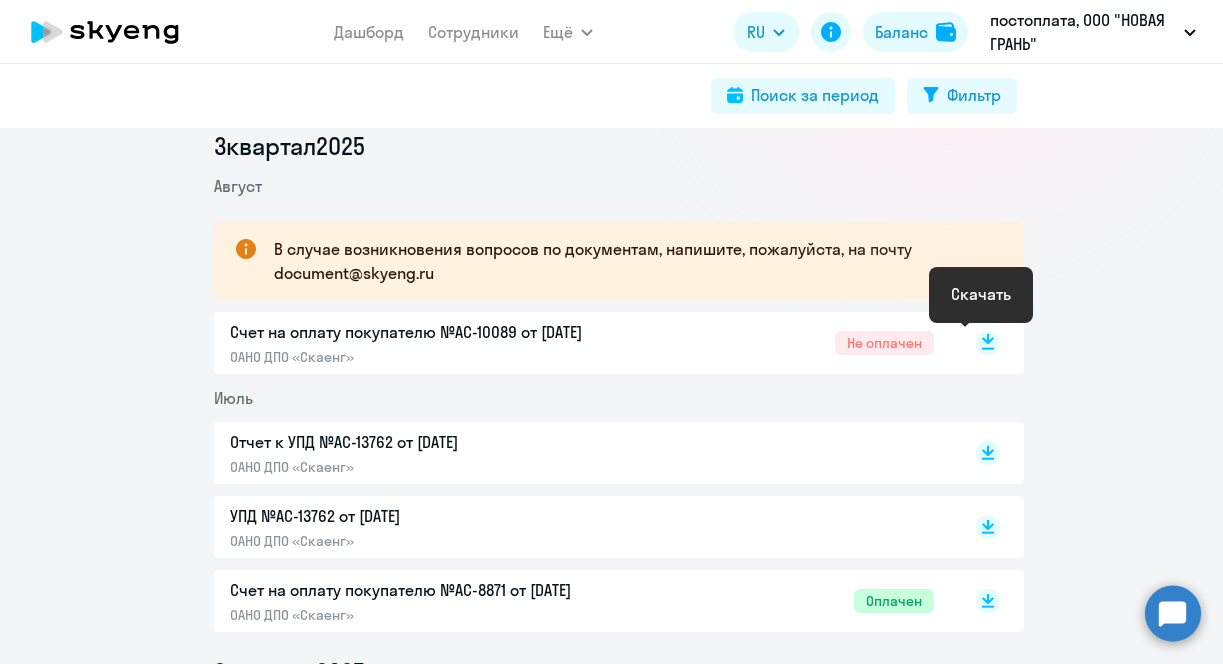click 